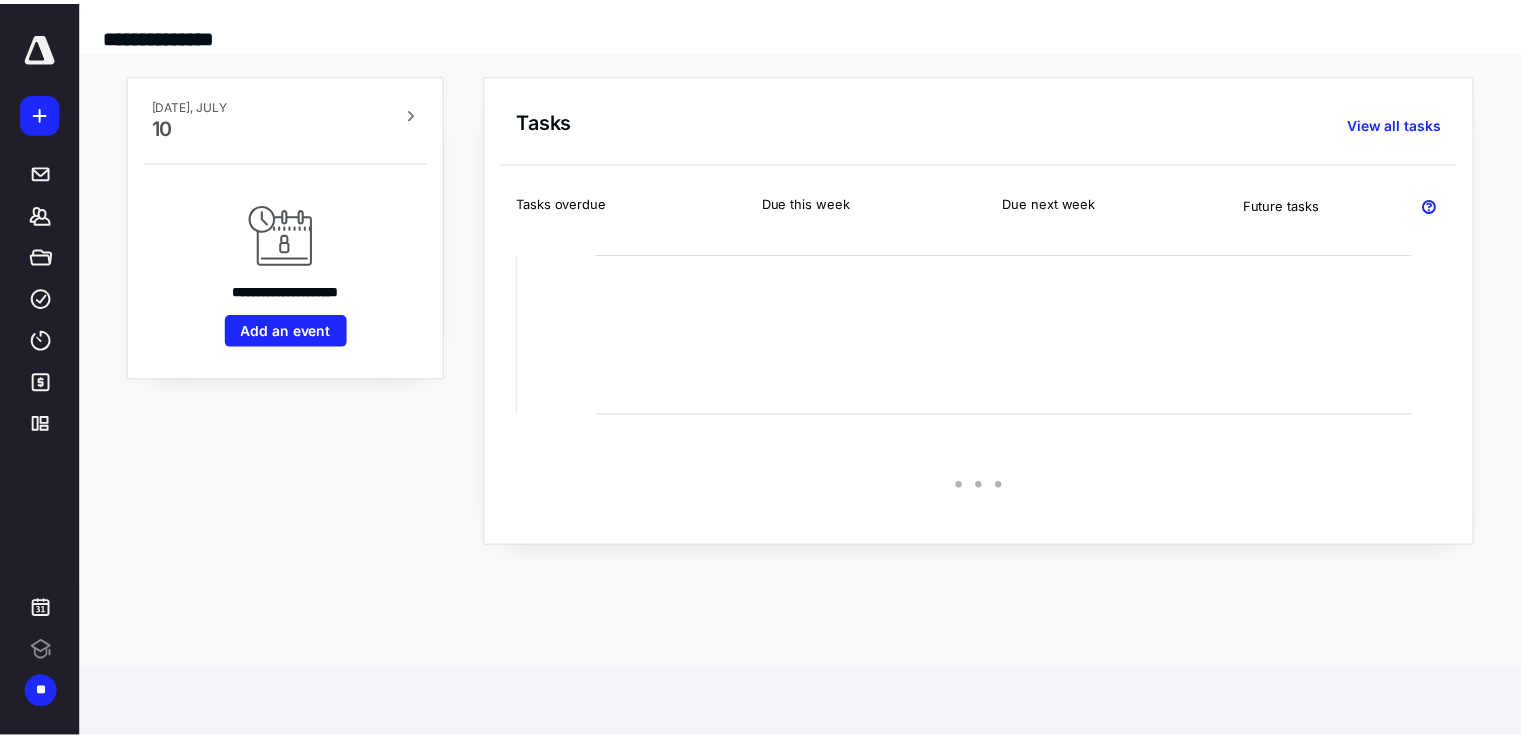 scroll, scrollTop: 0, scrollLeft: 0, axis: both 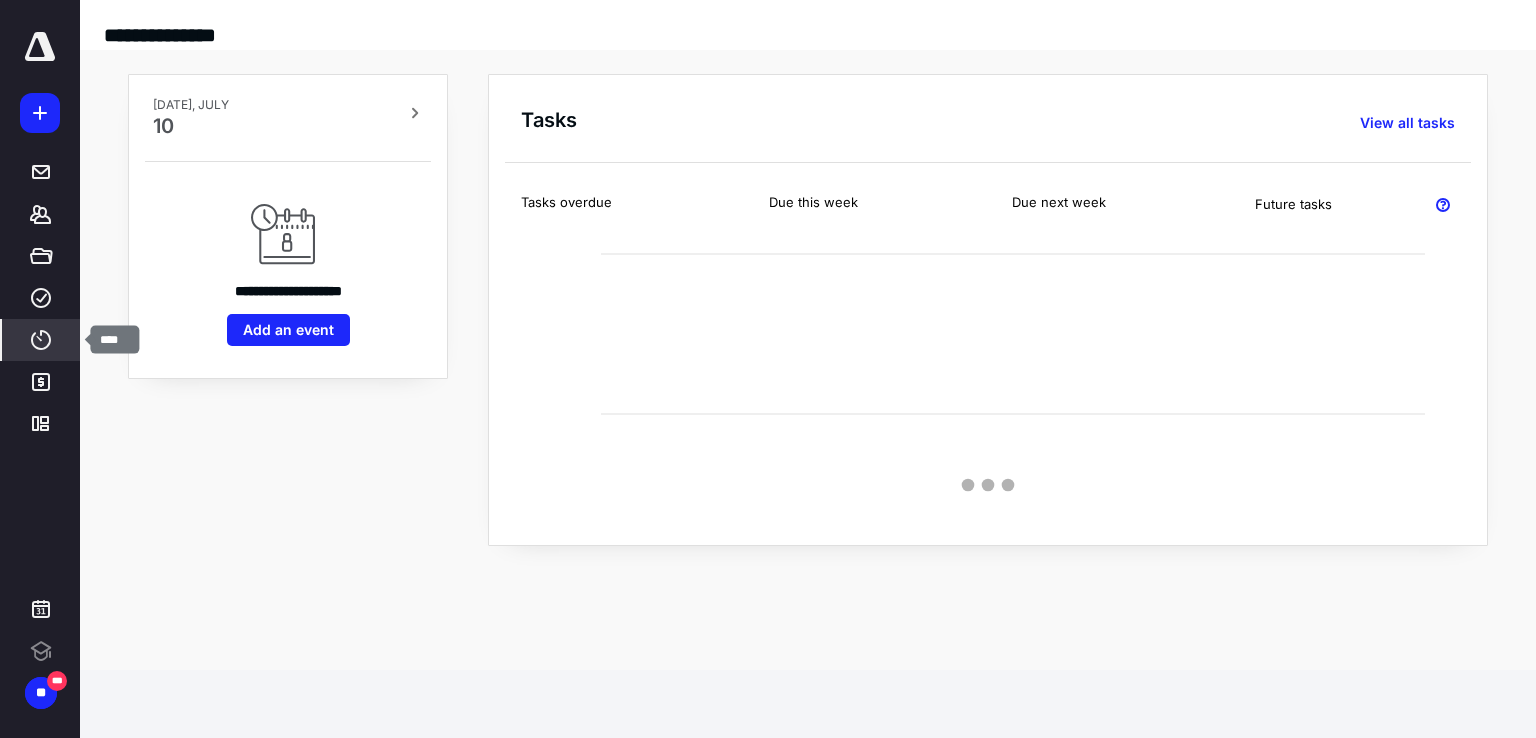 click 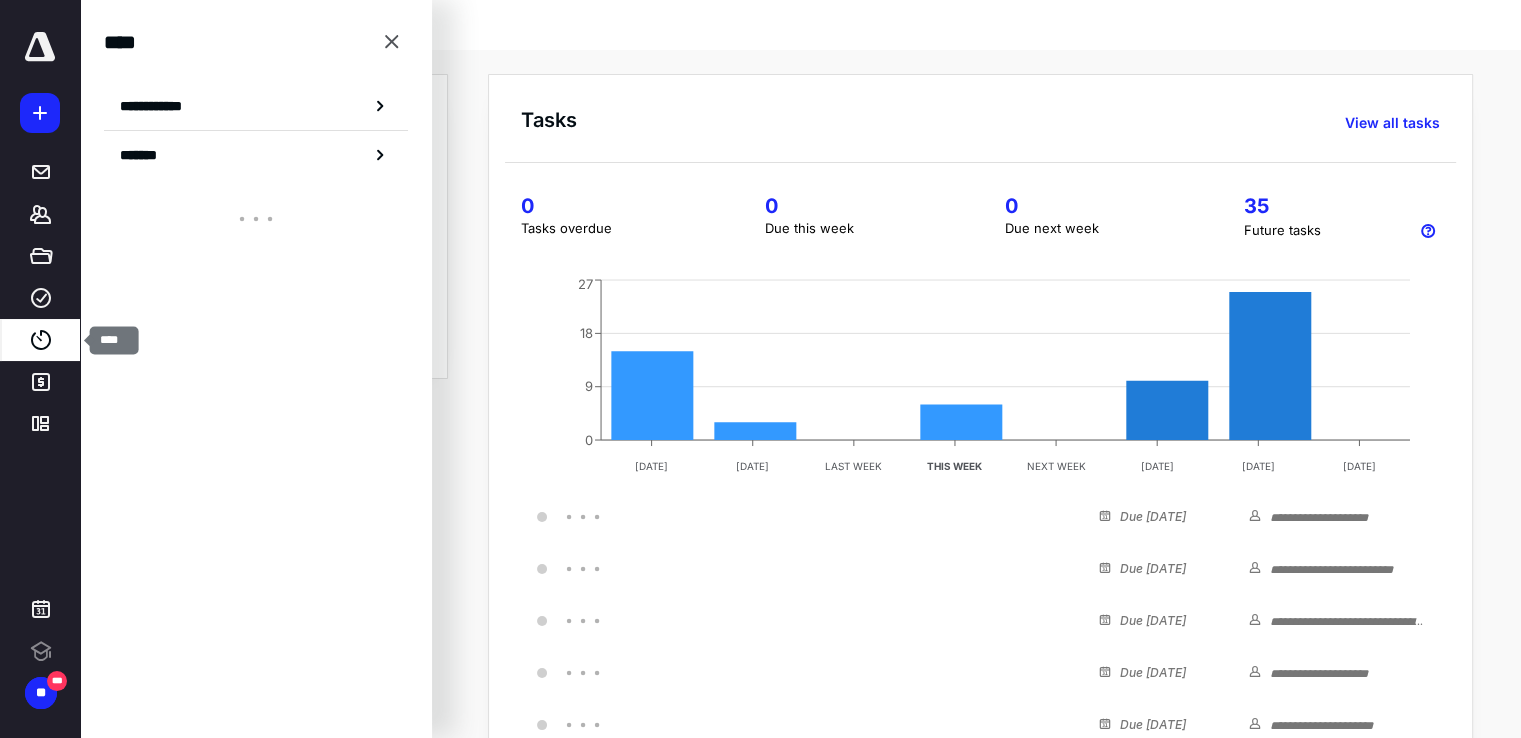 scroll, scrollTop: 0, scrollLeft: 0, axis: both 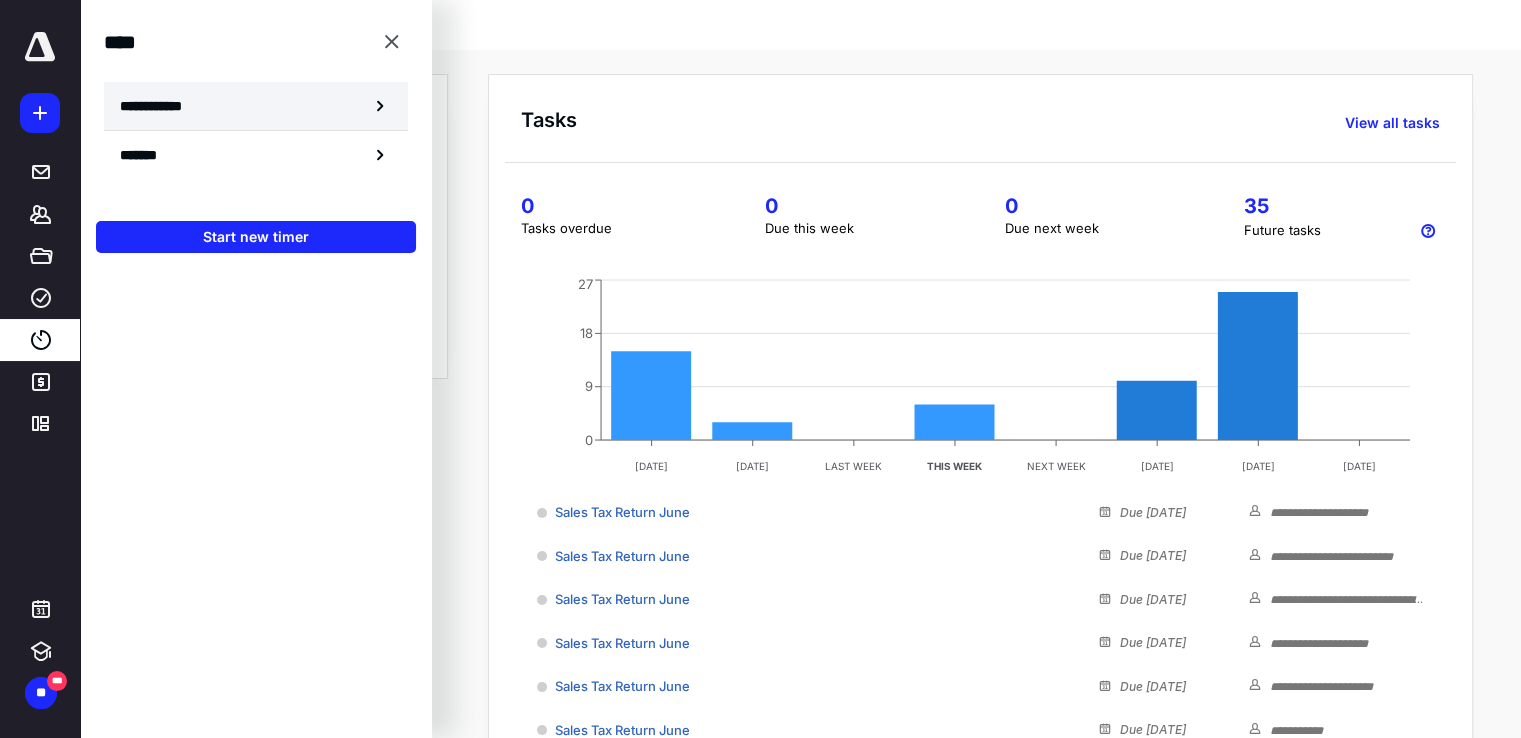 click on "**********" at bounding box center (162, 106) 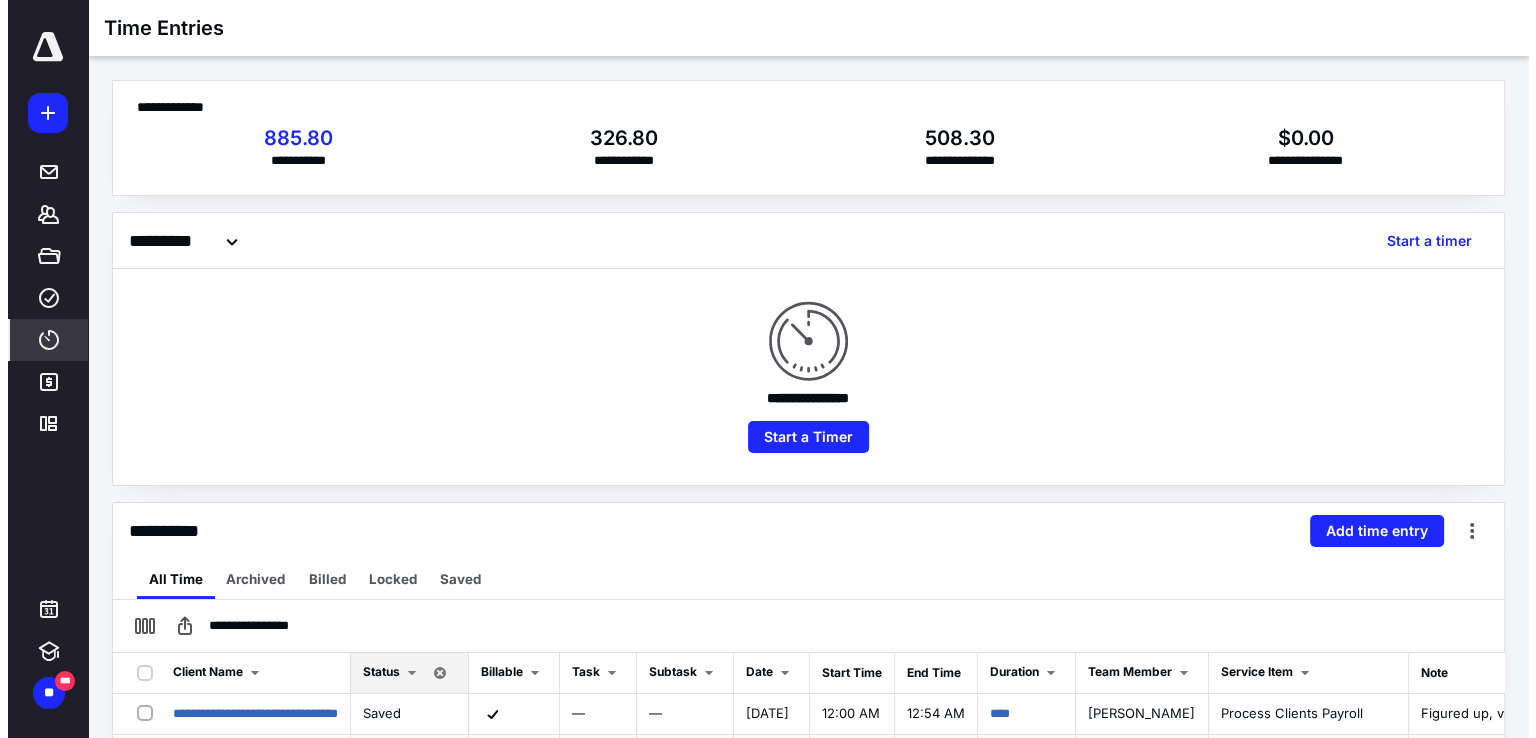 scroll, scrollTop: 200, scrollLeft: 0, axis: vertical 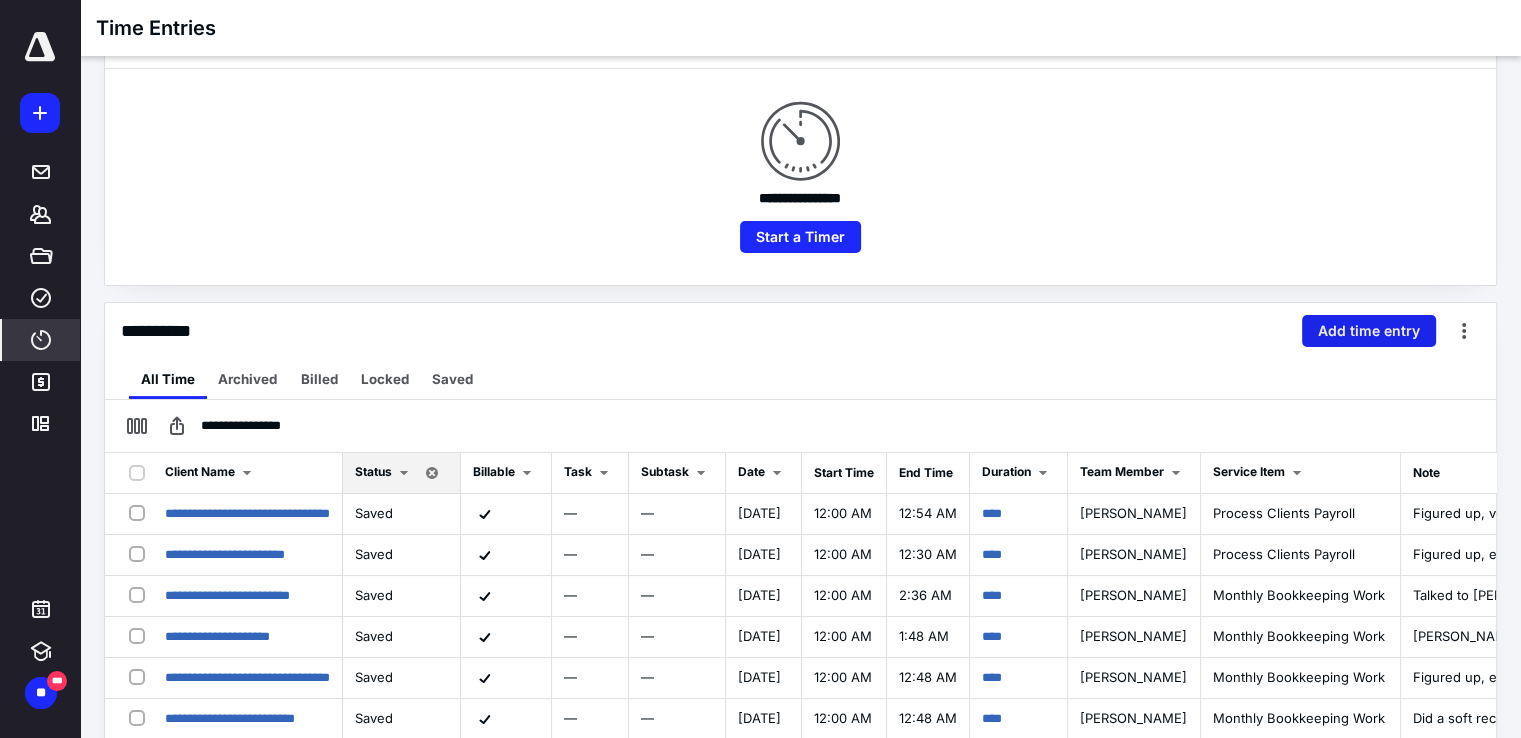 click on "Add time entry" at bounding box center (1369, 331) 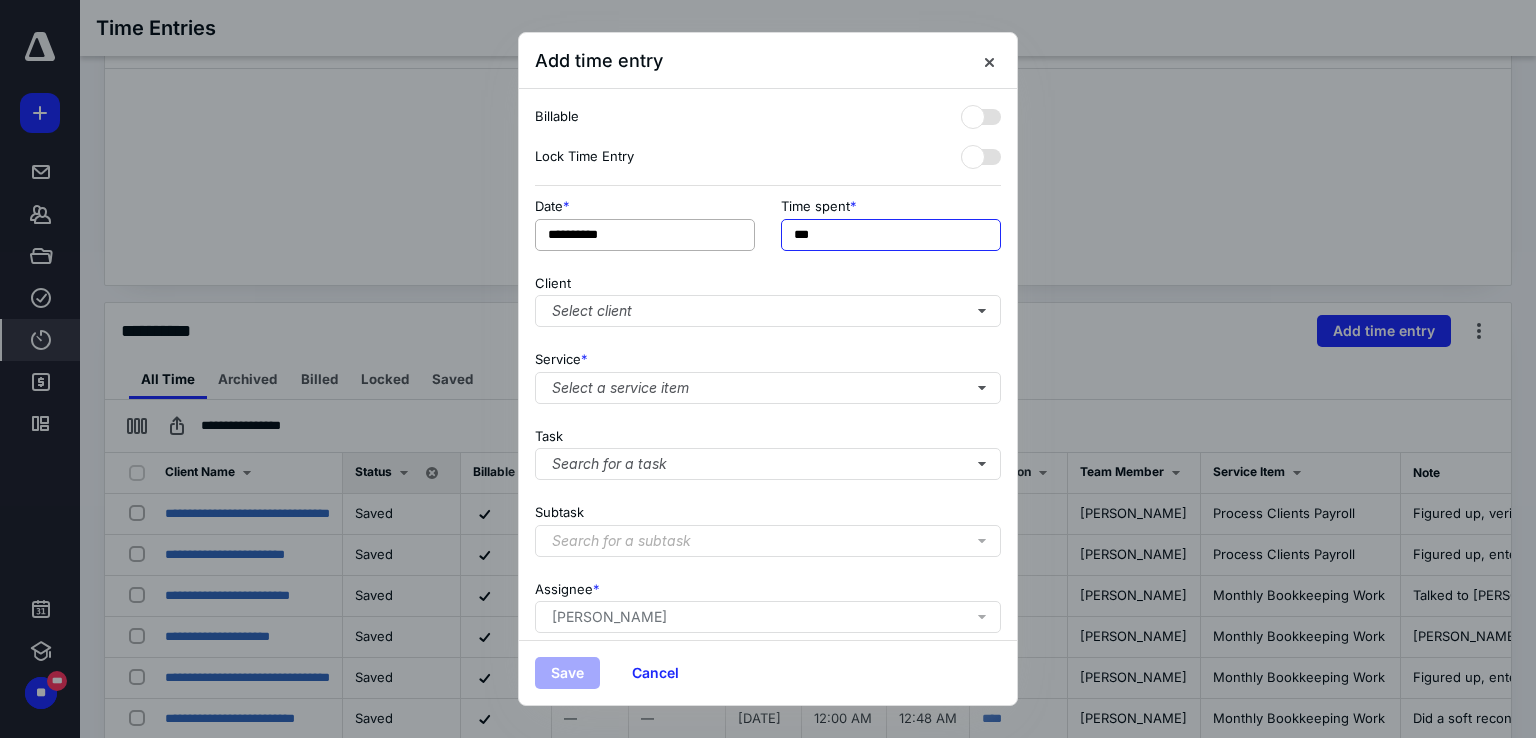 drag, startPoint x: 840, startPoint y: 242, endPoint x: 752, endPoint y: 238, distance: 88.09086 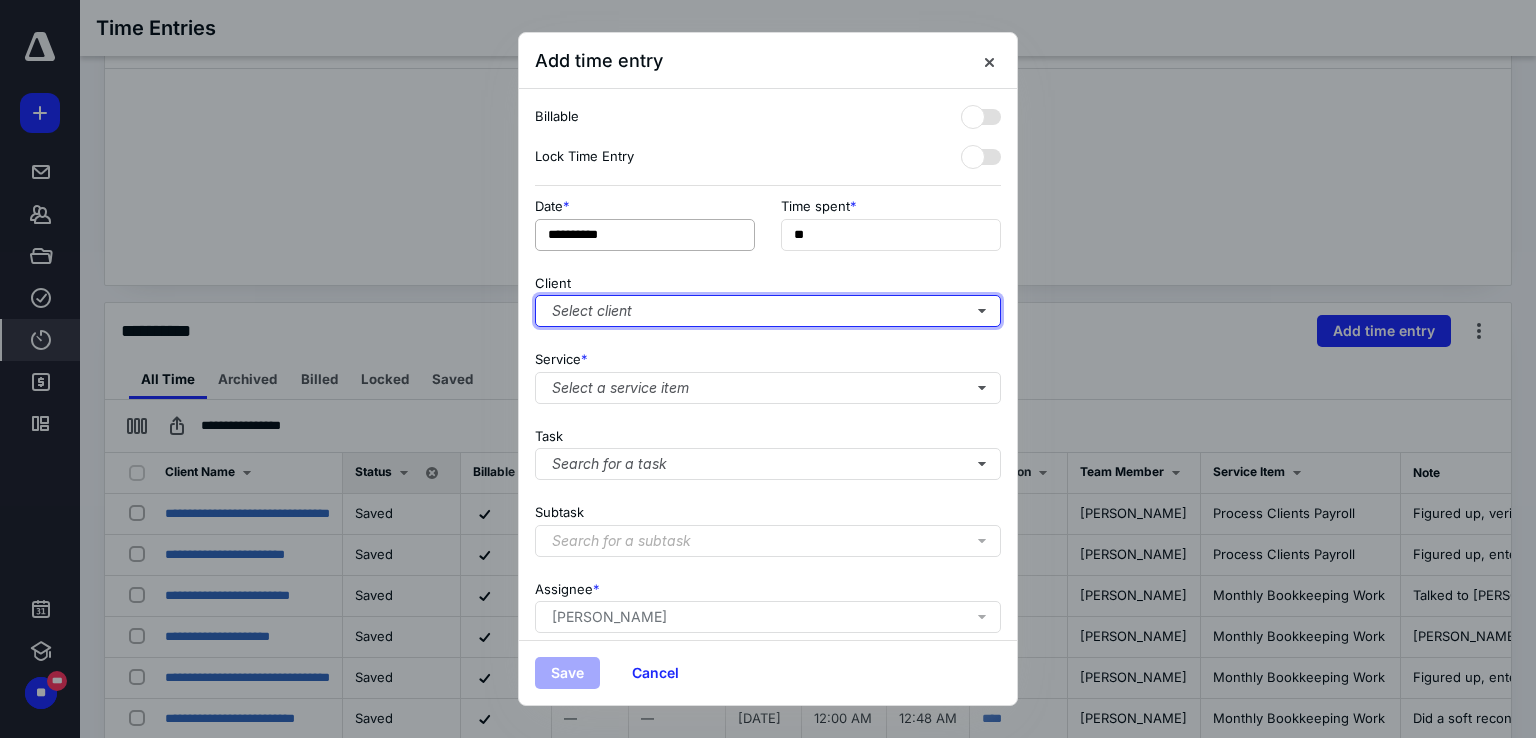 type on "***" 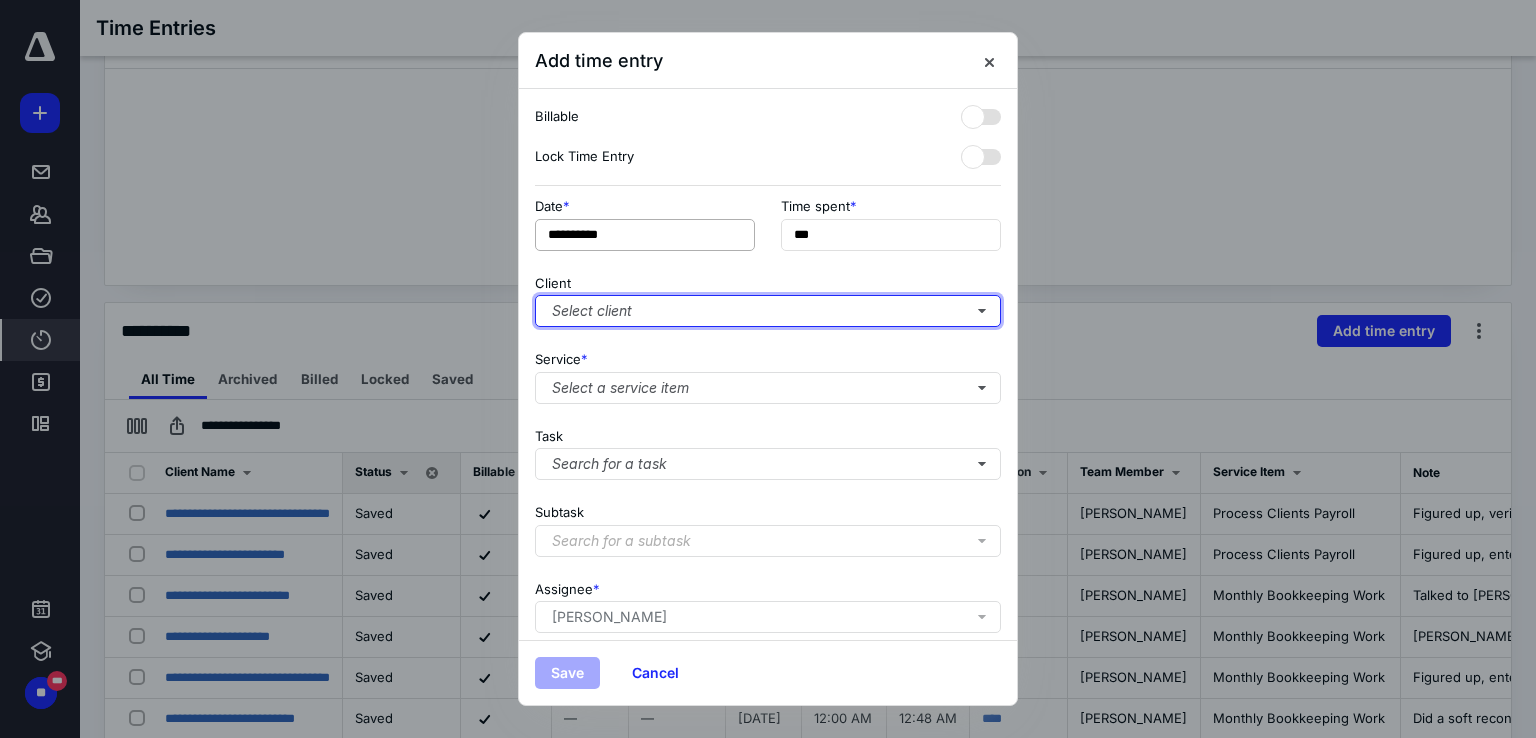 type 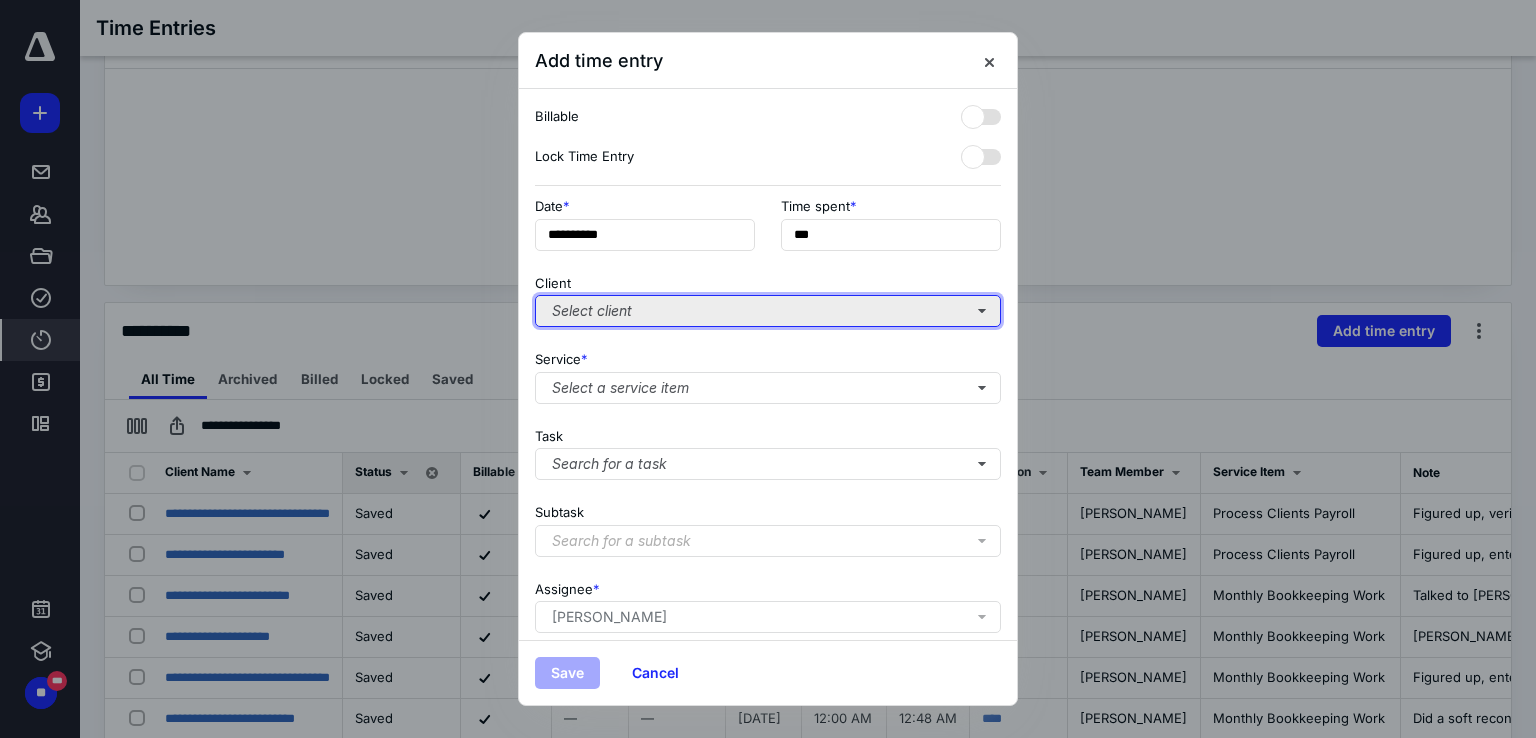 click on "Select client" at bounding box center [768, 311] 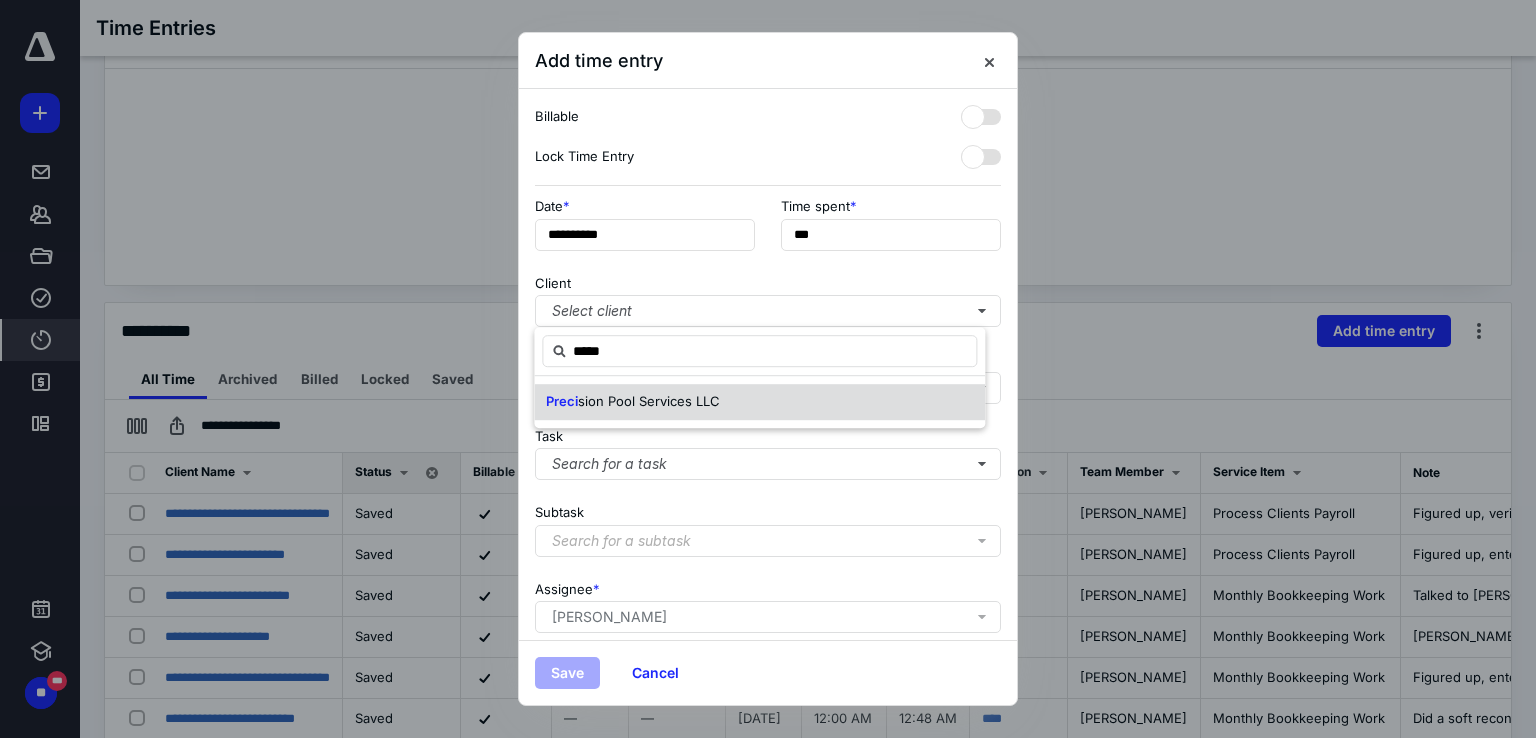 click on "sion Pool Services LLC" at bounding box center (649, 401) 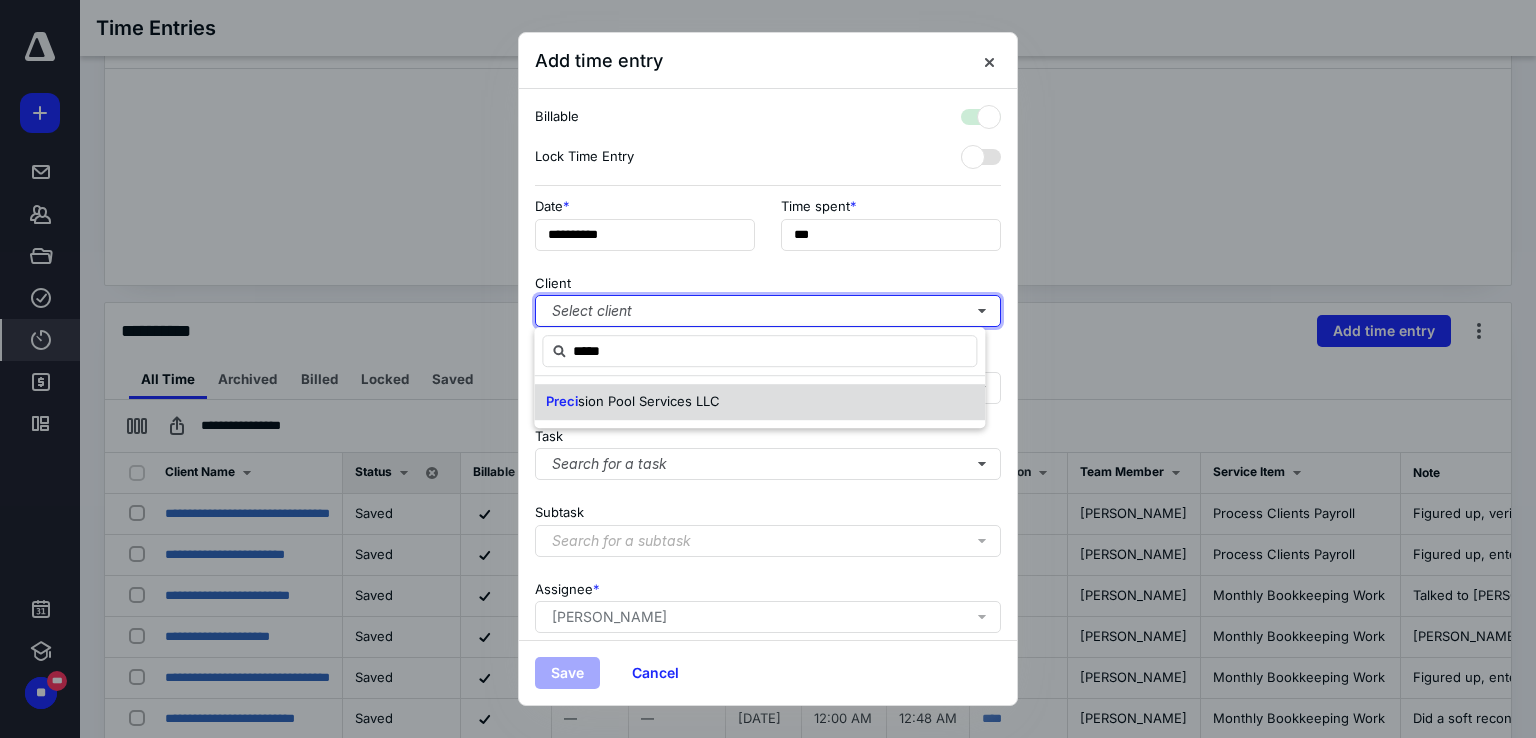 checkbox on "true" 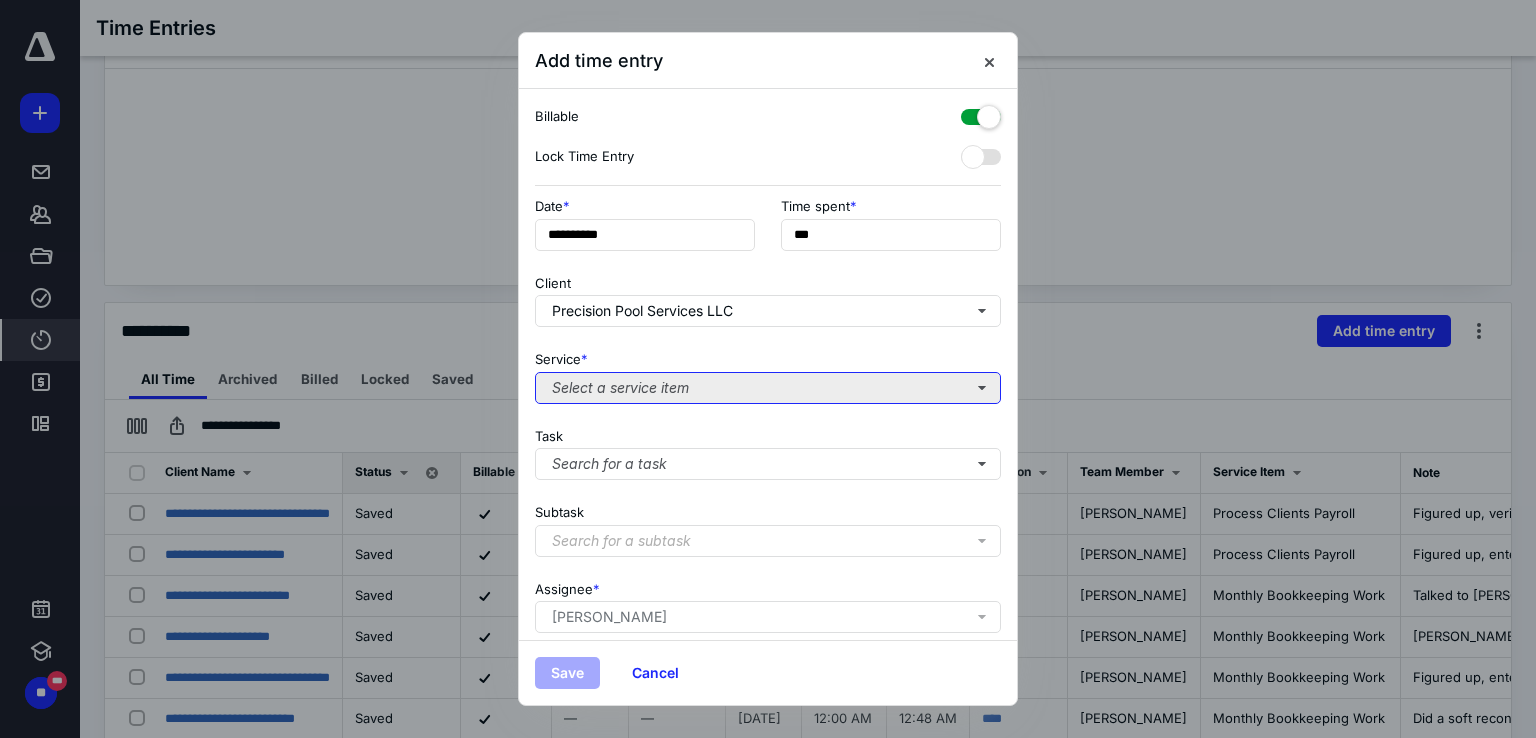click on "Select a service item" at bounding box center (768, 388) 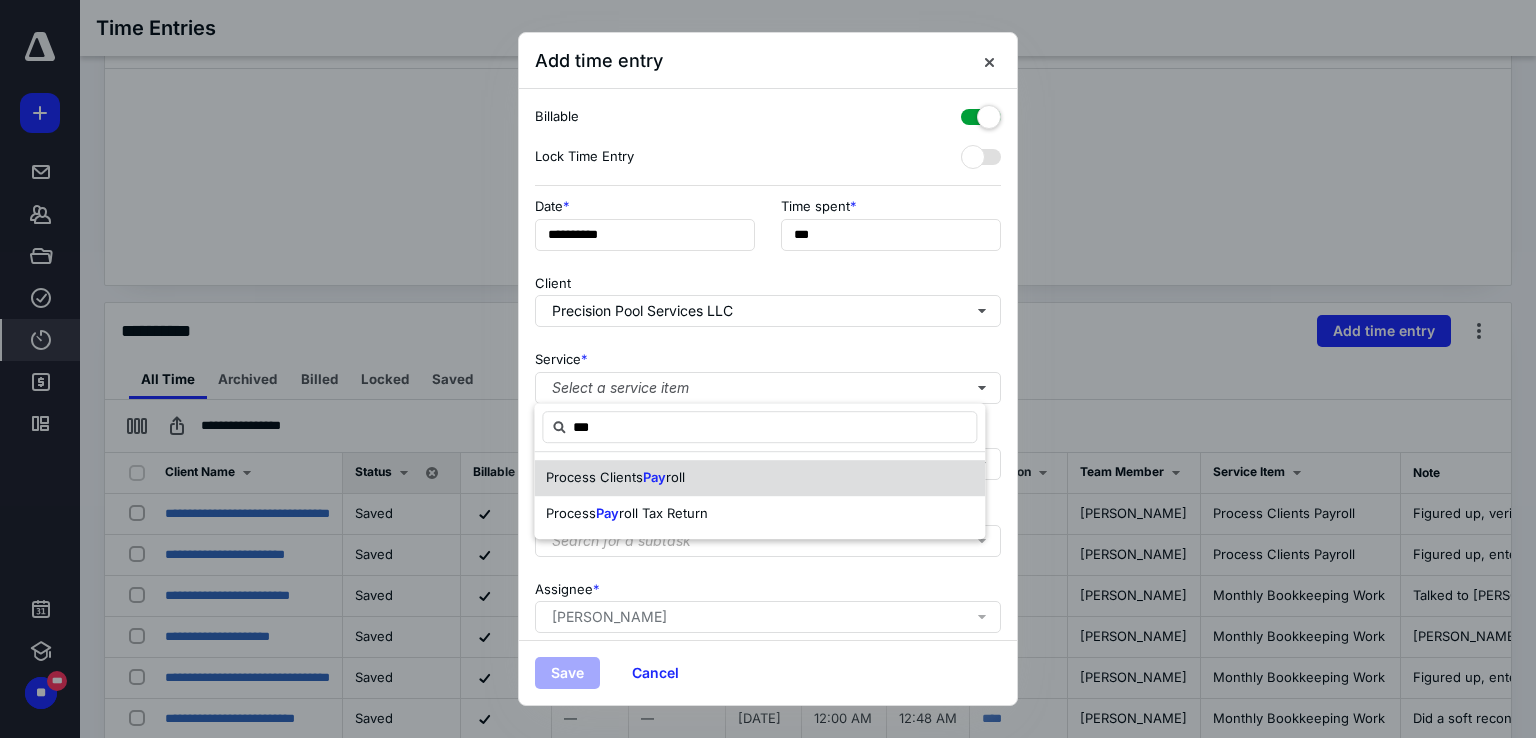 click on "Pay" at bounding box center (654, 477) 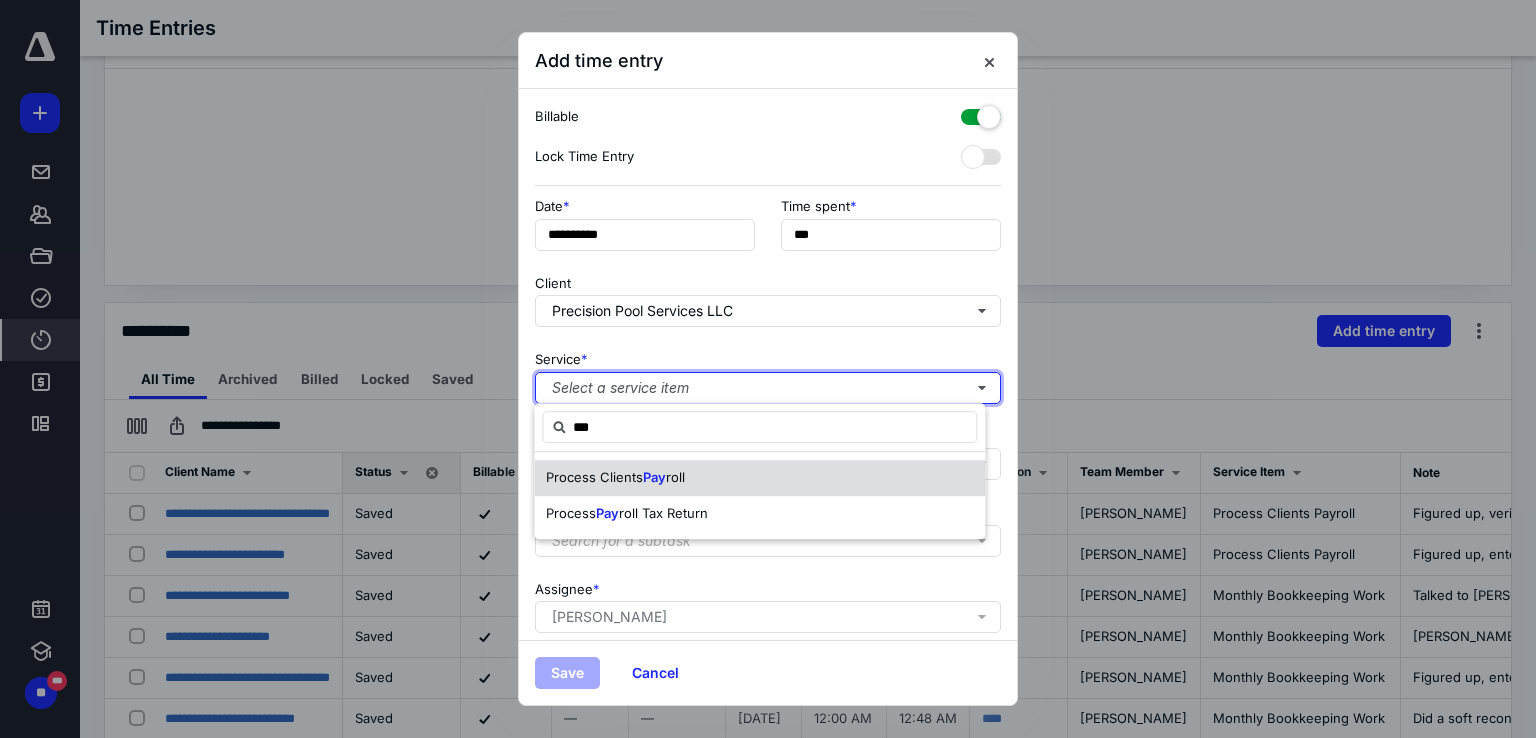 type 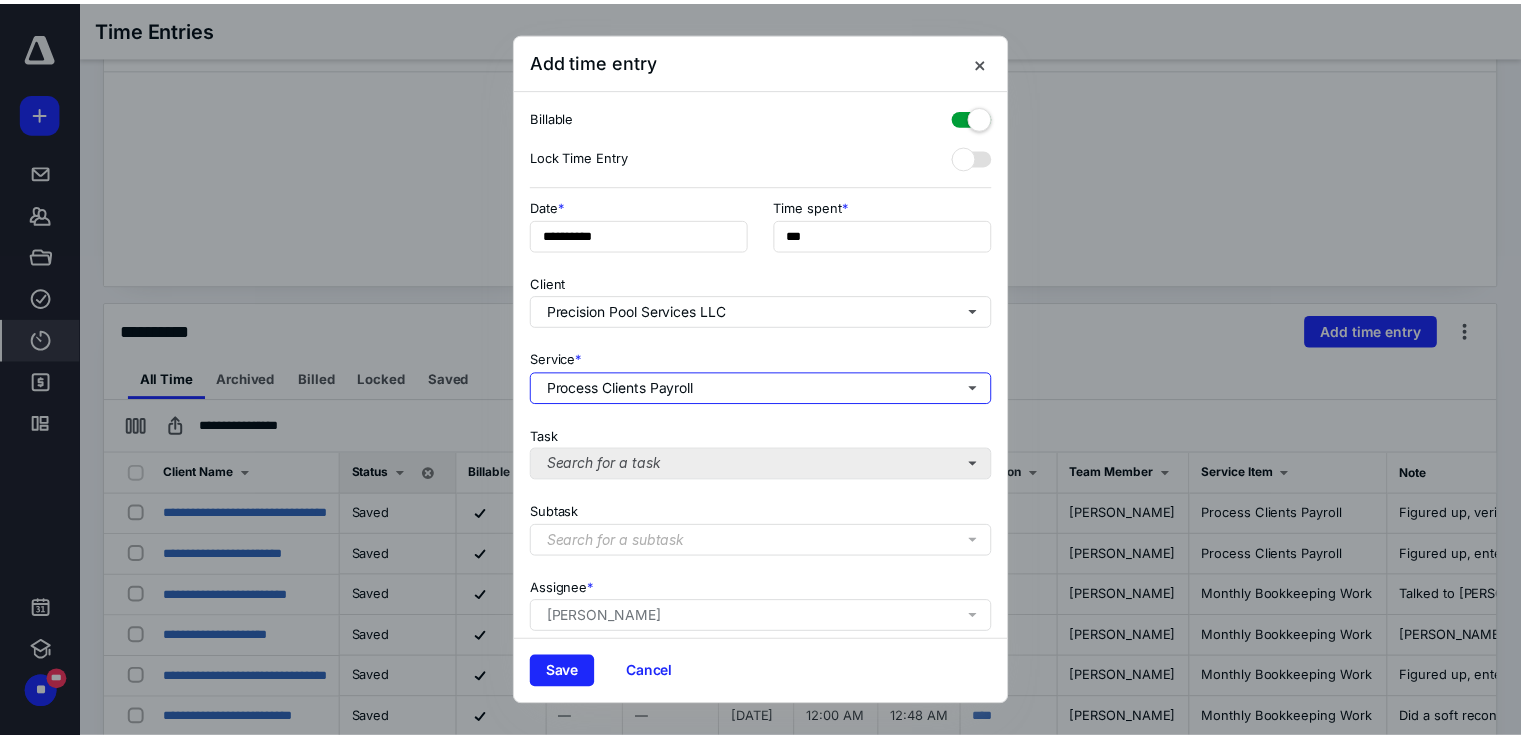 scroll, scrollTop: 163, scrollLeft: 0, axis: vertical 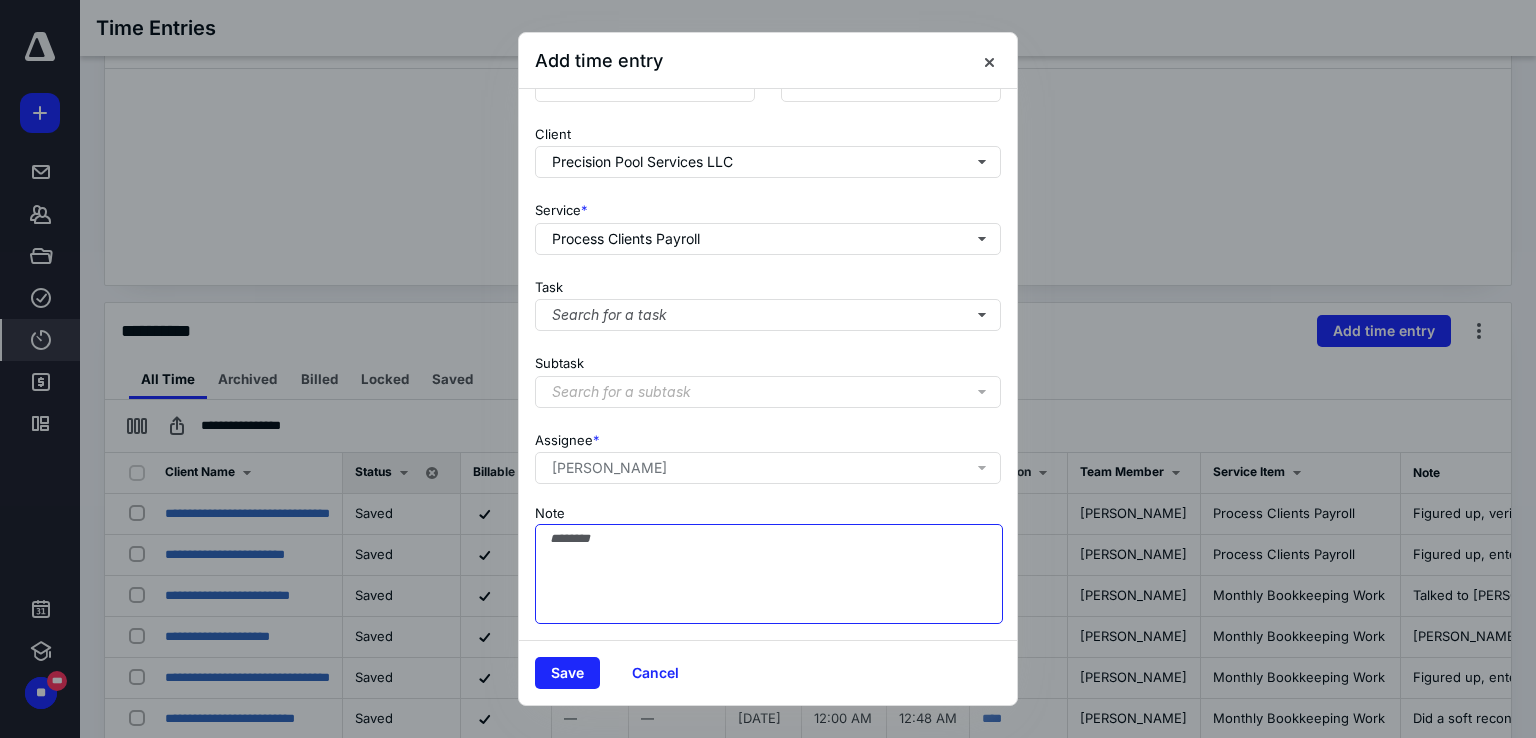 click on "Note" at bounding box center [769, 574] 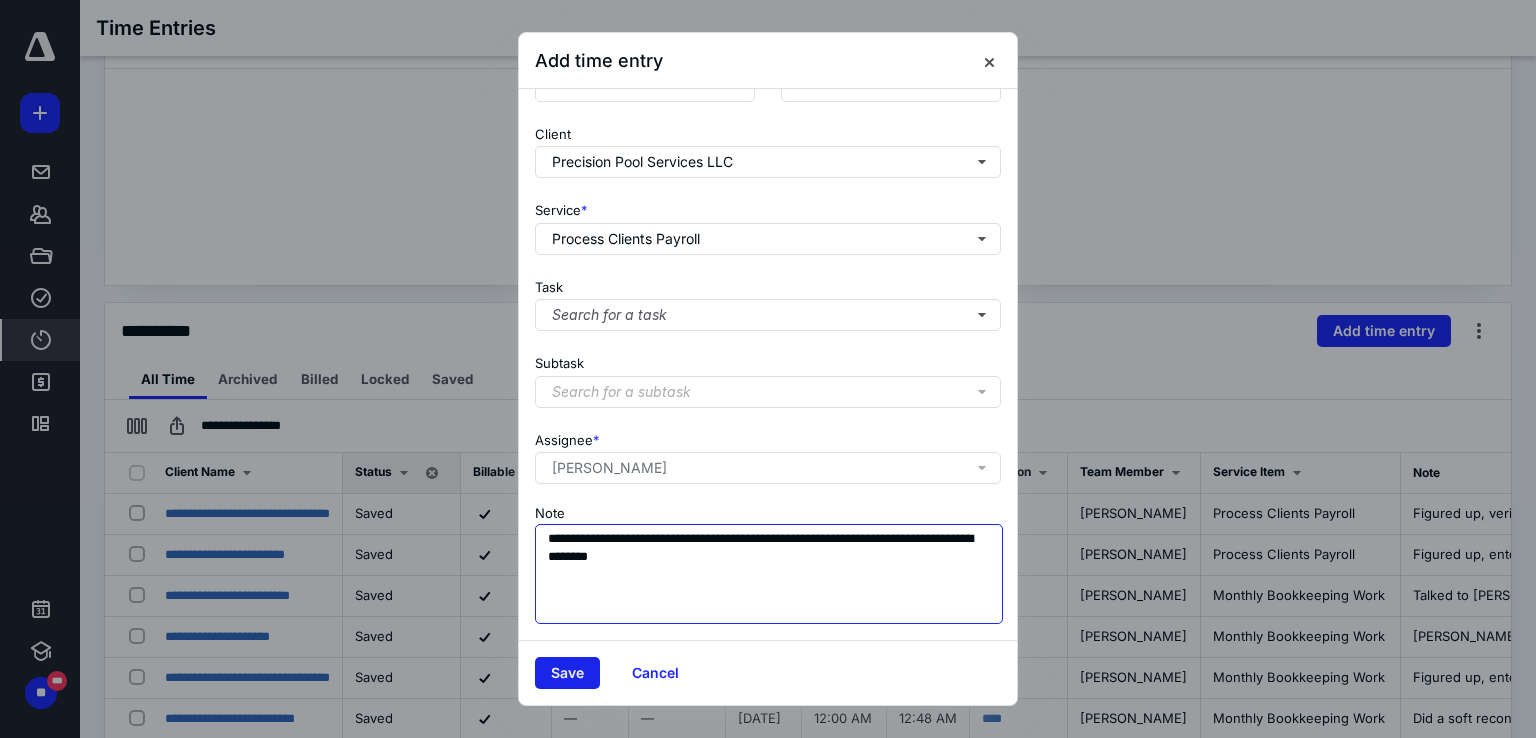 type on "**********" 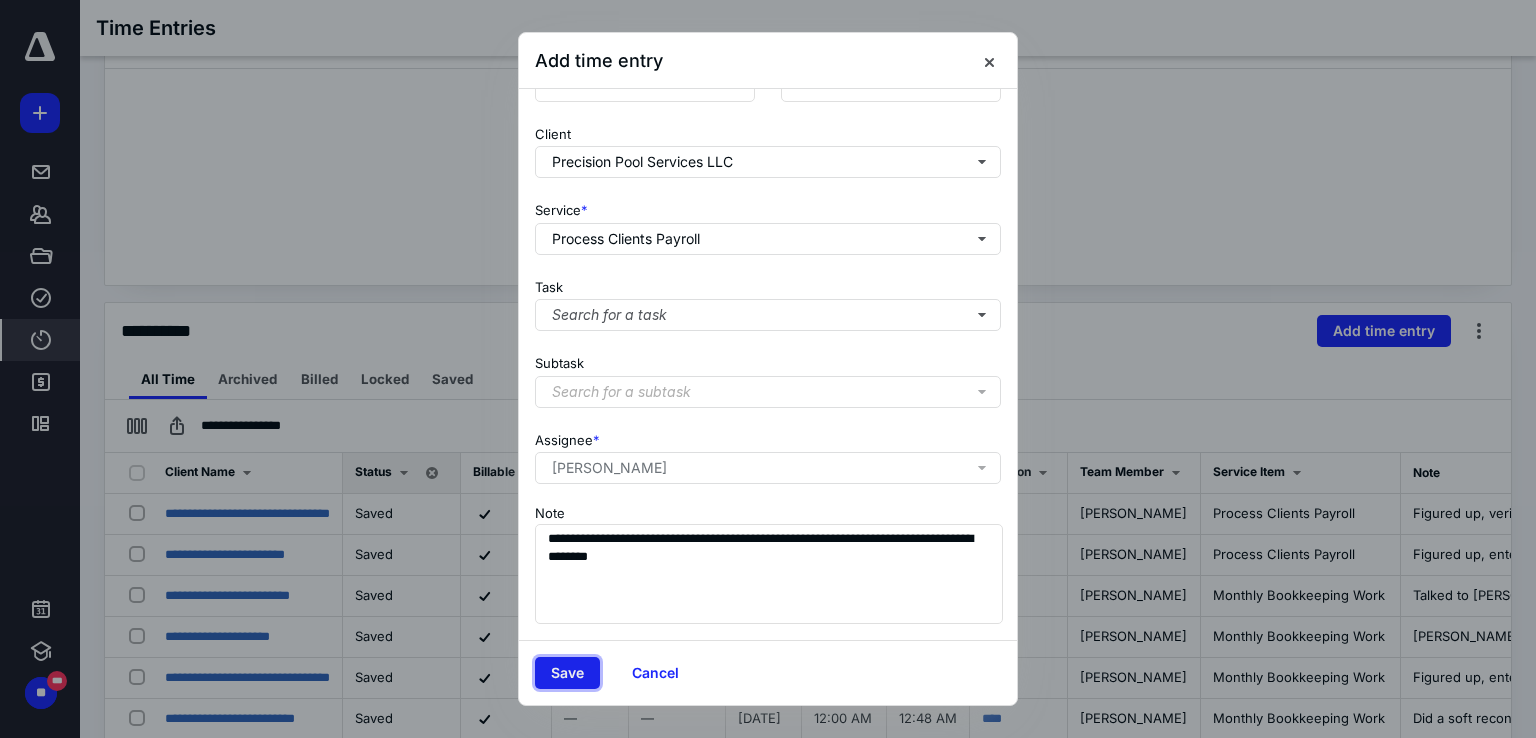 click on "Save" at bounding box center (567, 673) 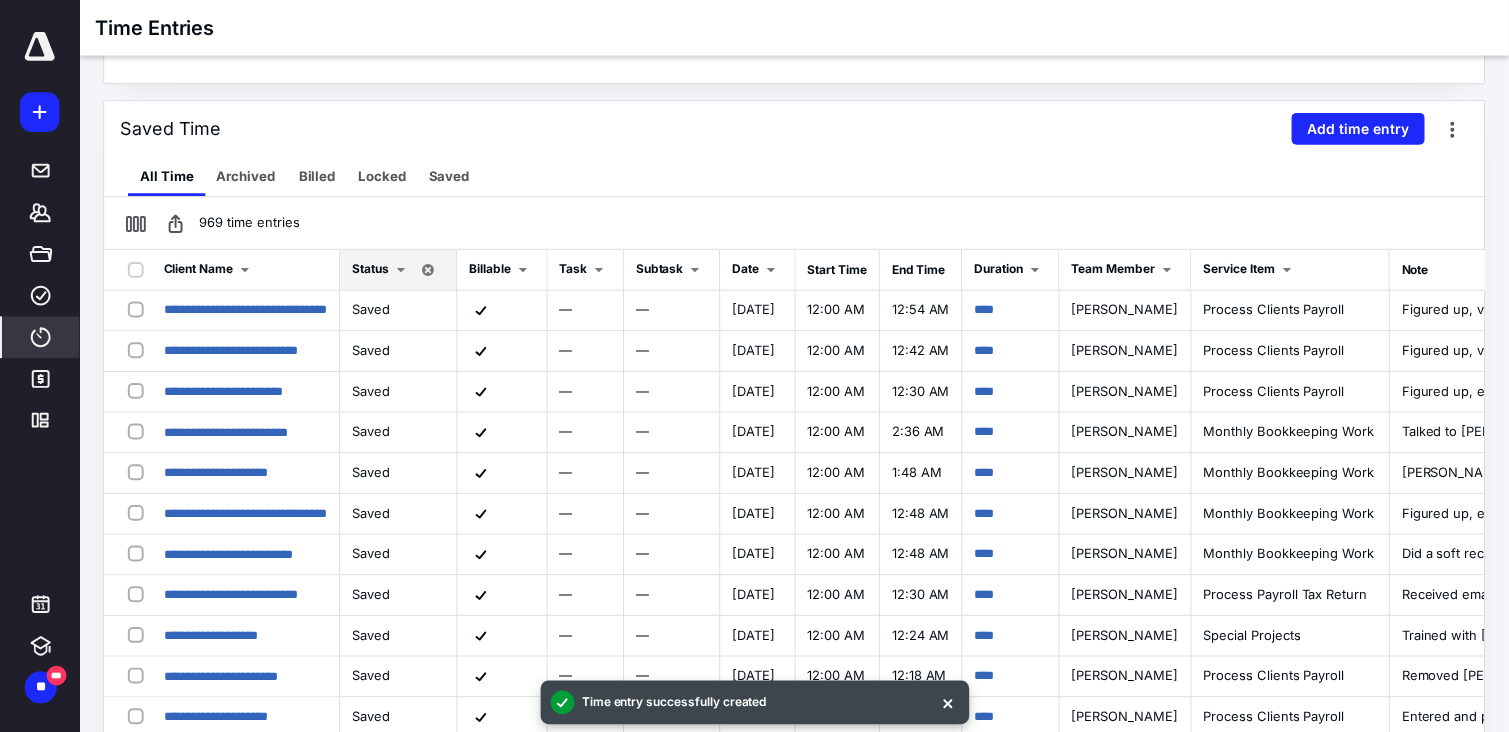 scroll, scrollTop: 443, scrollLeft: 0, axis: vertical 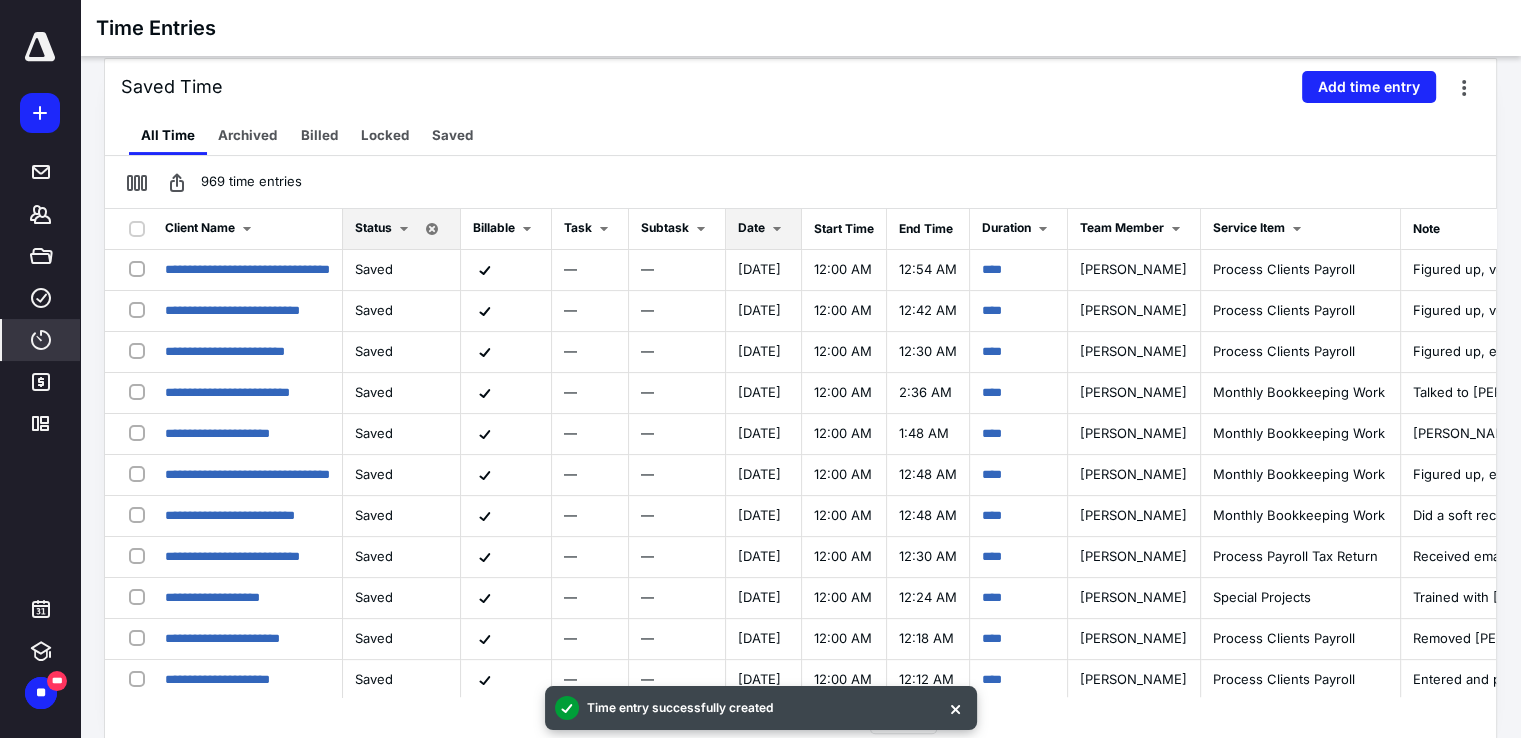 click on "Date" at bounding box center [763, 229] 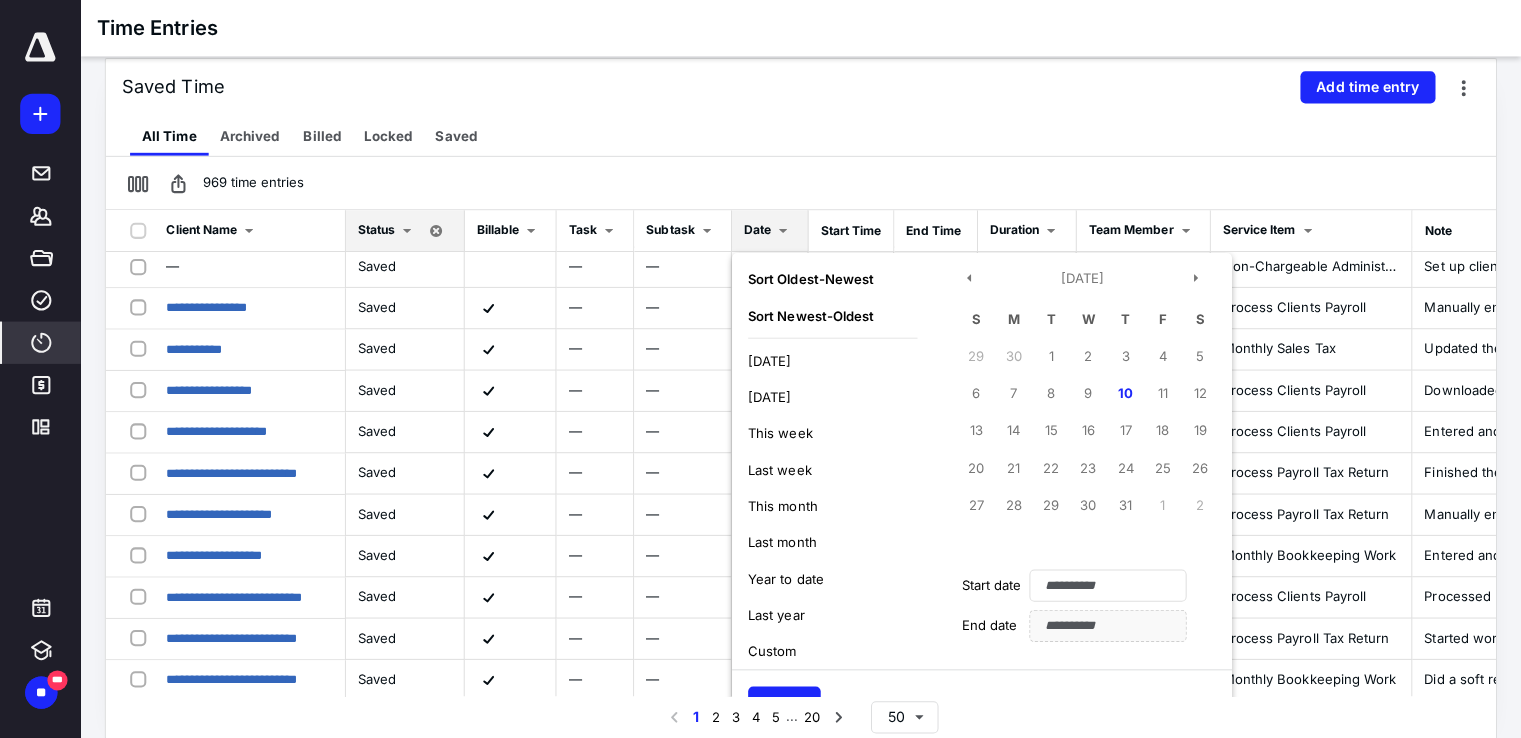 scroll, scrollTop: 800, scrollLeft: 0, axis: vertical 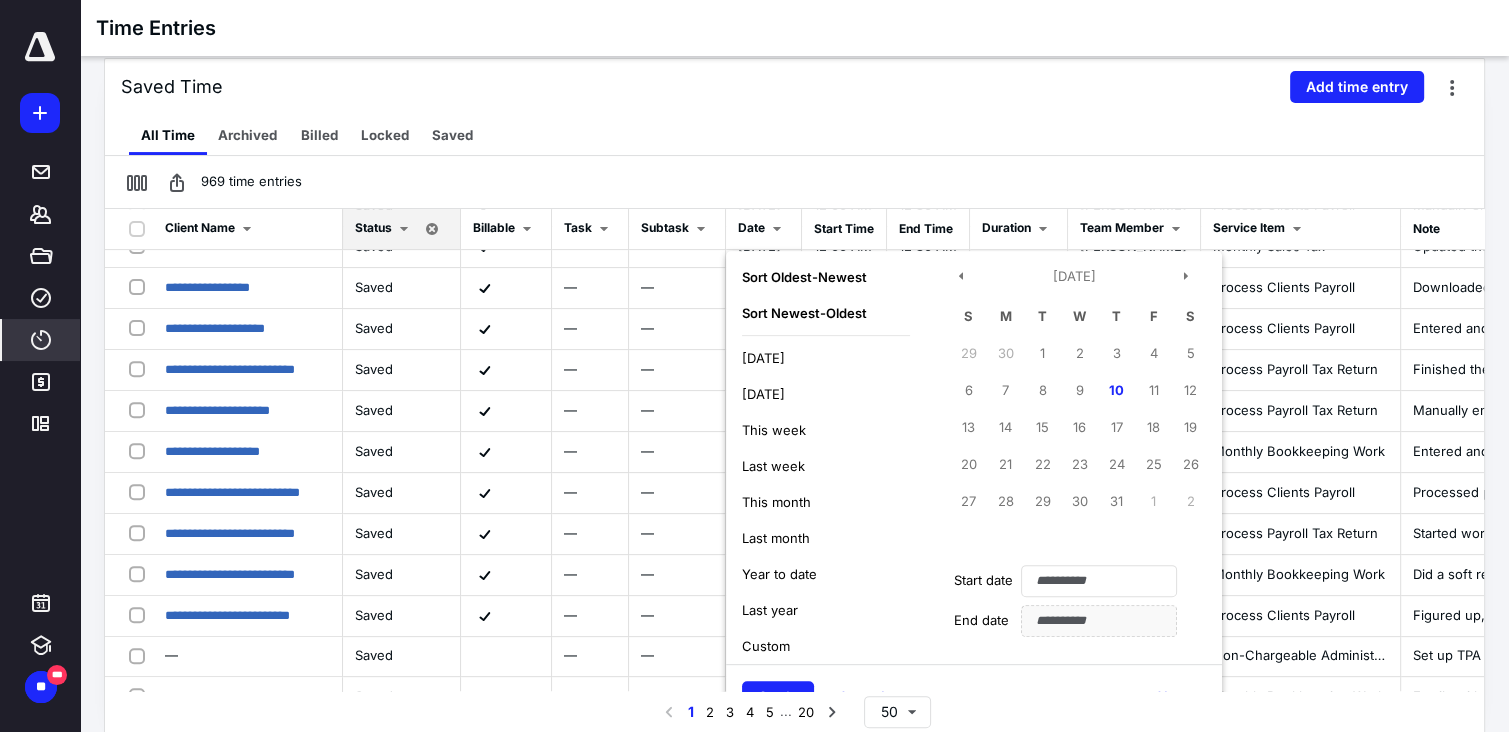 drag, startPoint x: 931, startPoint y: 261, endPoint x: 878, endPoint y: 405, distance: 153.4438 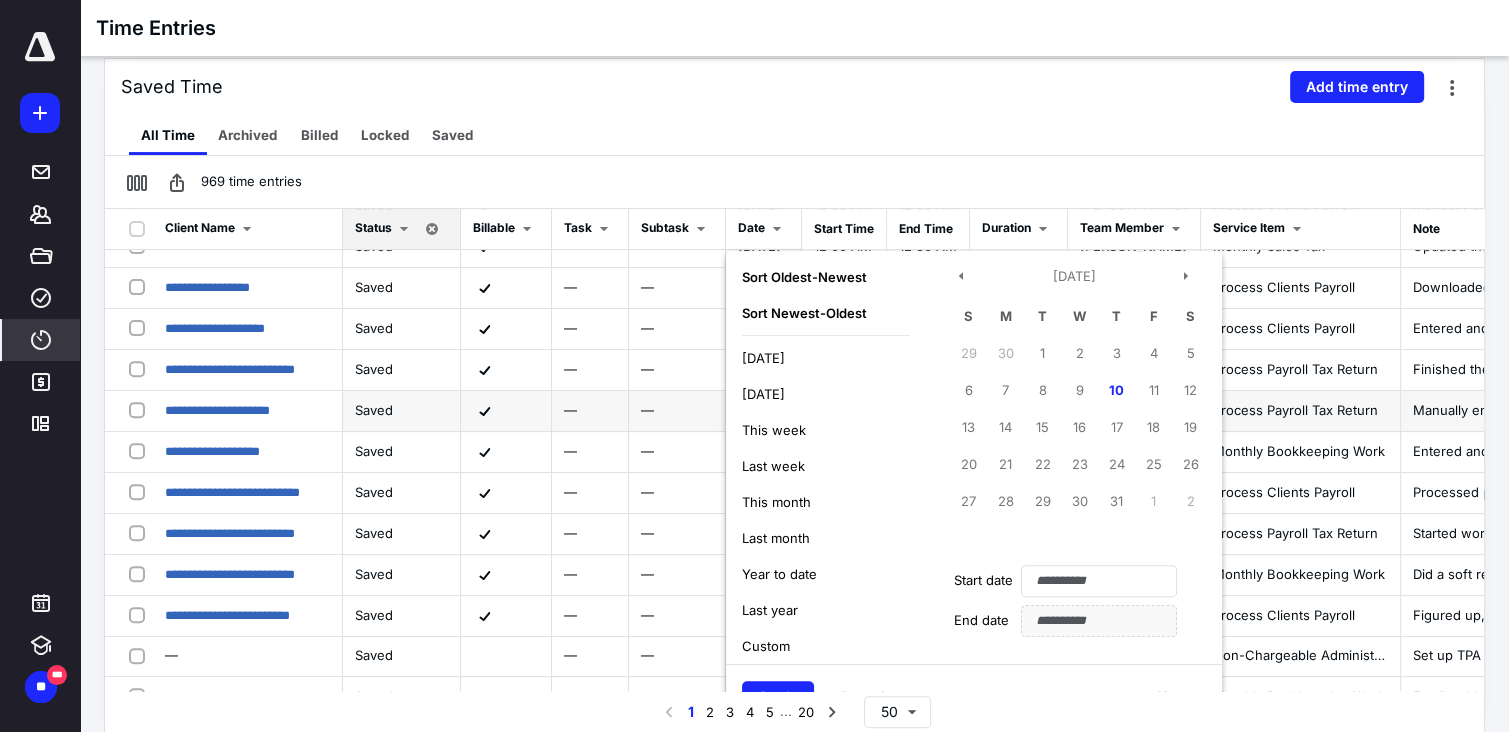 click on "Client Name Status Billable Task Subtask Date Sort   Oldest  -  Newest Sort   Newest  -  Oldest [DATE] [DATE] This week Last week This month Last month Year to date Last year Custom [DATE] S M T W T F S 29 30 1 2 3 4 5 6 7 8 9 10 11 12 13 14 15 16 17 18 19 20 21 22 23 24 25 26 27 28 29 30 31 1 2 Start date Invalid date End date Invalid date Apply Cancel Clear Start Time End Time Duration Team Member Service Item Note" at bounding box center [918, -571] 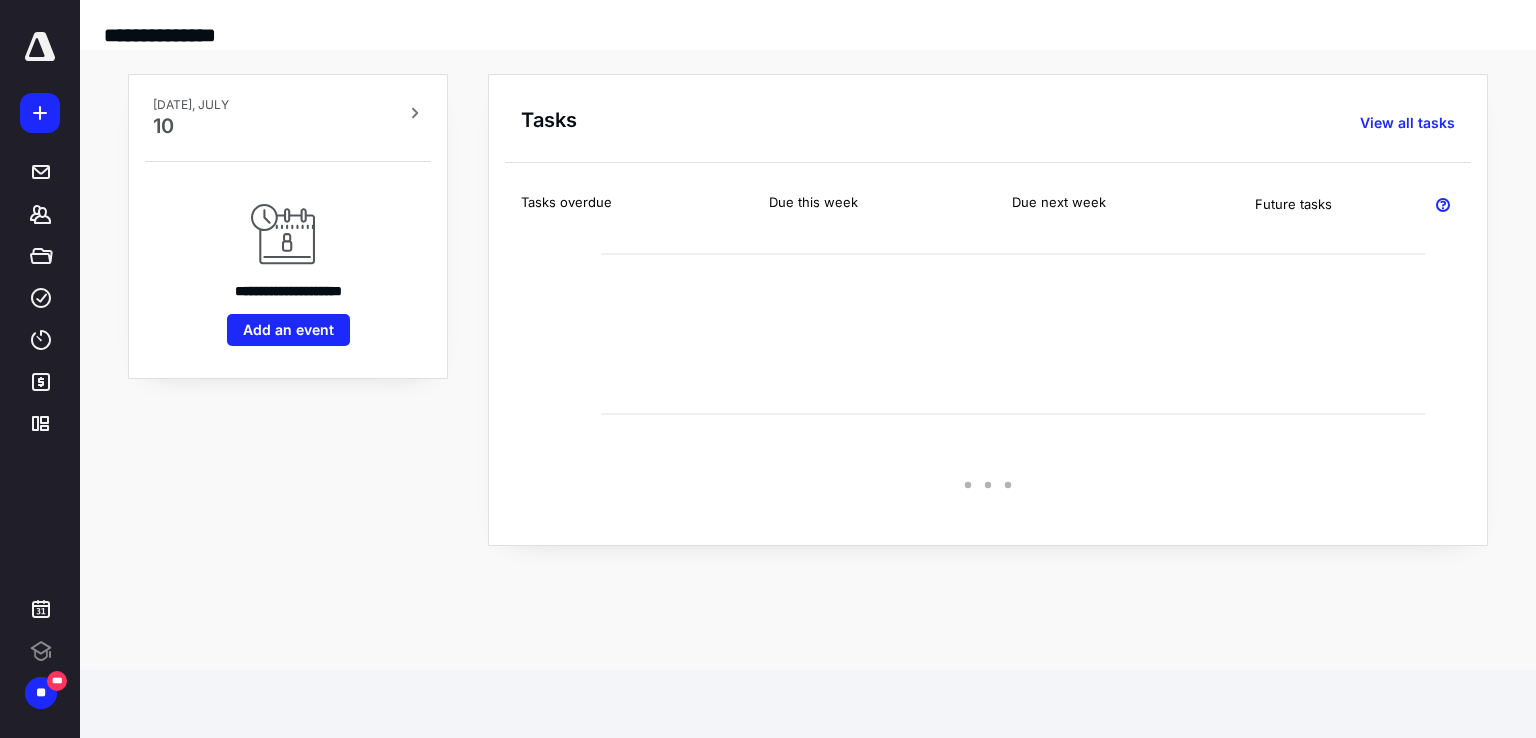 scroll, scrollTop: 0, scrollLeft: 0, axis: both 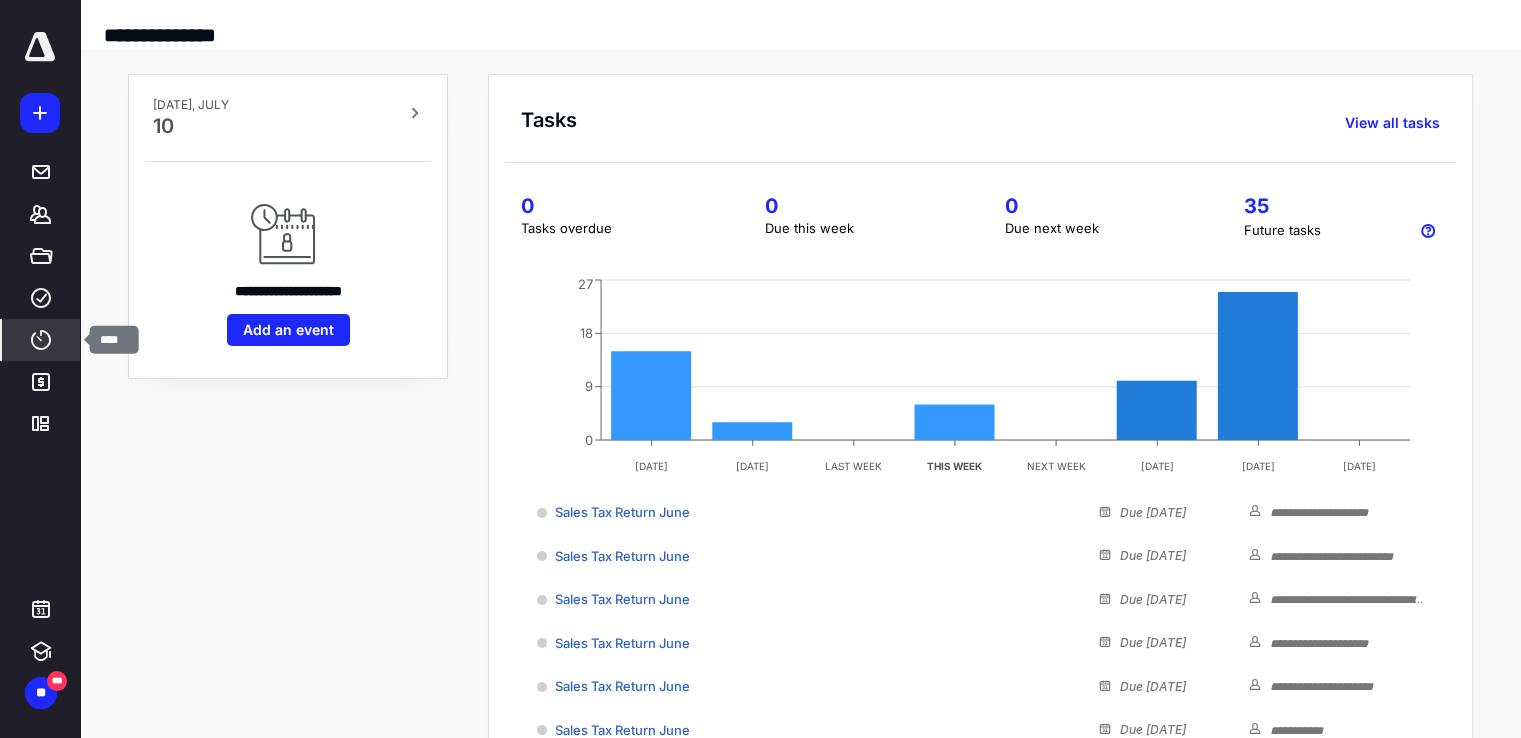 click 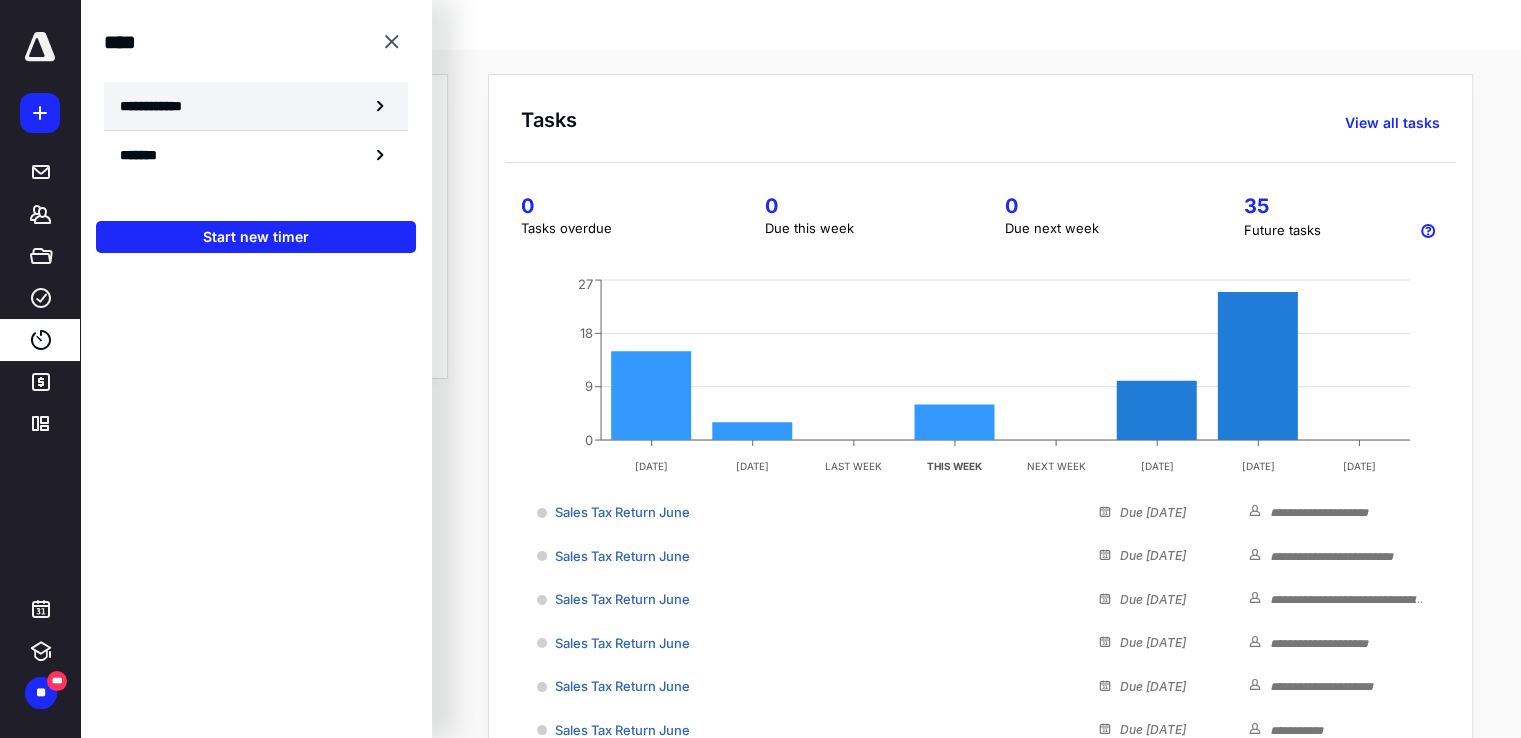 click on "**********" at bounding box center [162, 106] 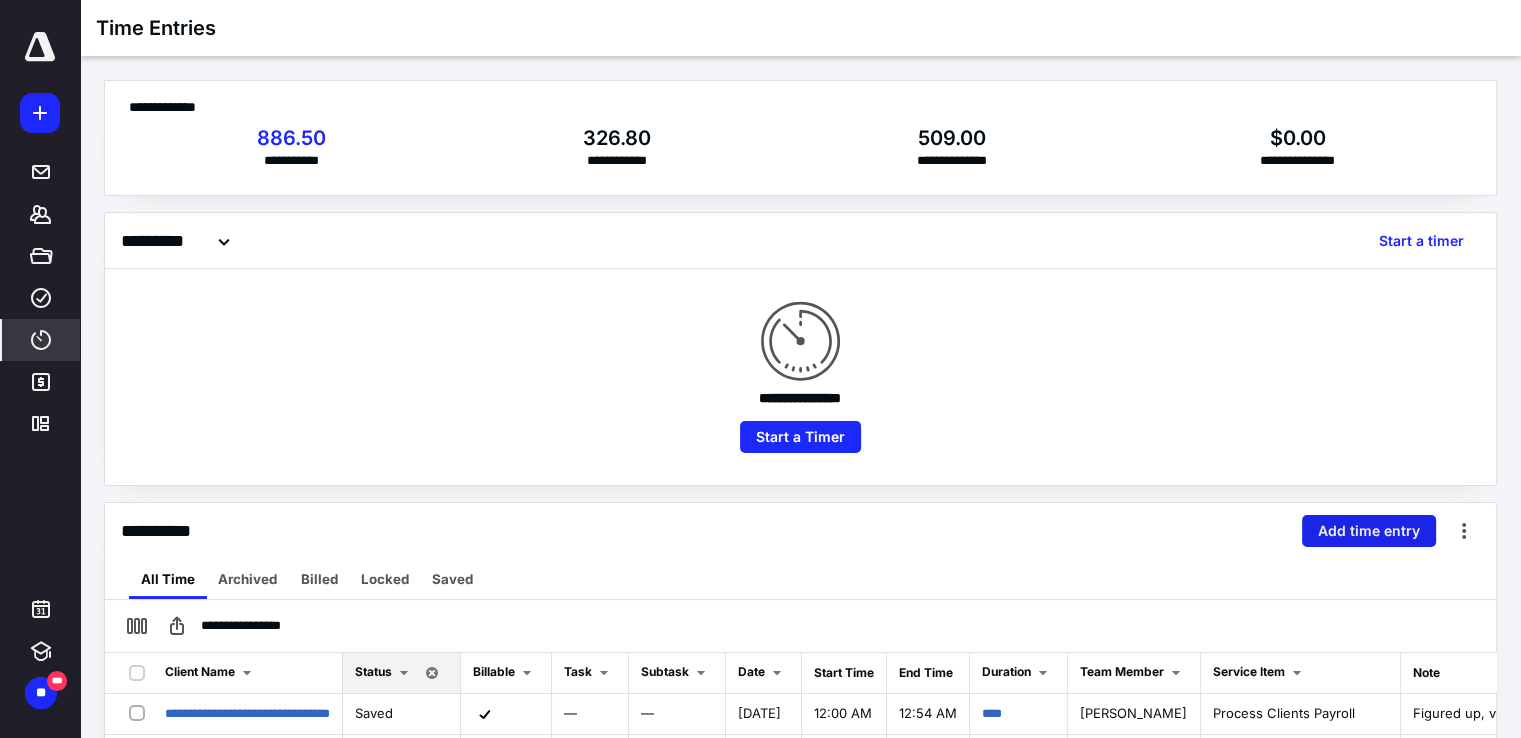 click on "Add time entry" at bounding box center (1369, 531) 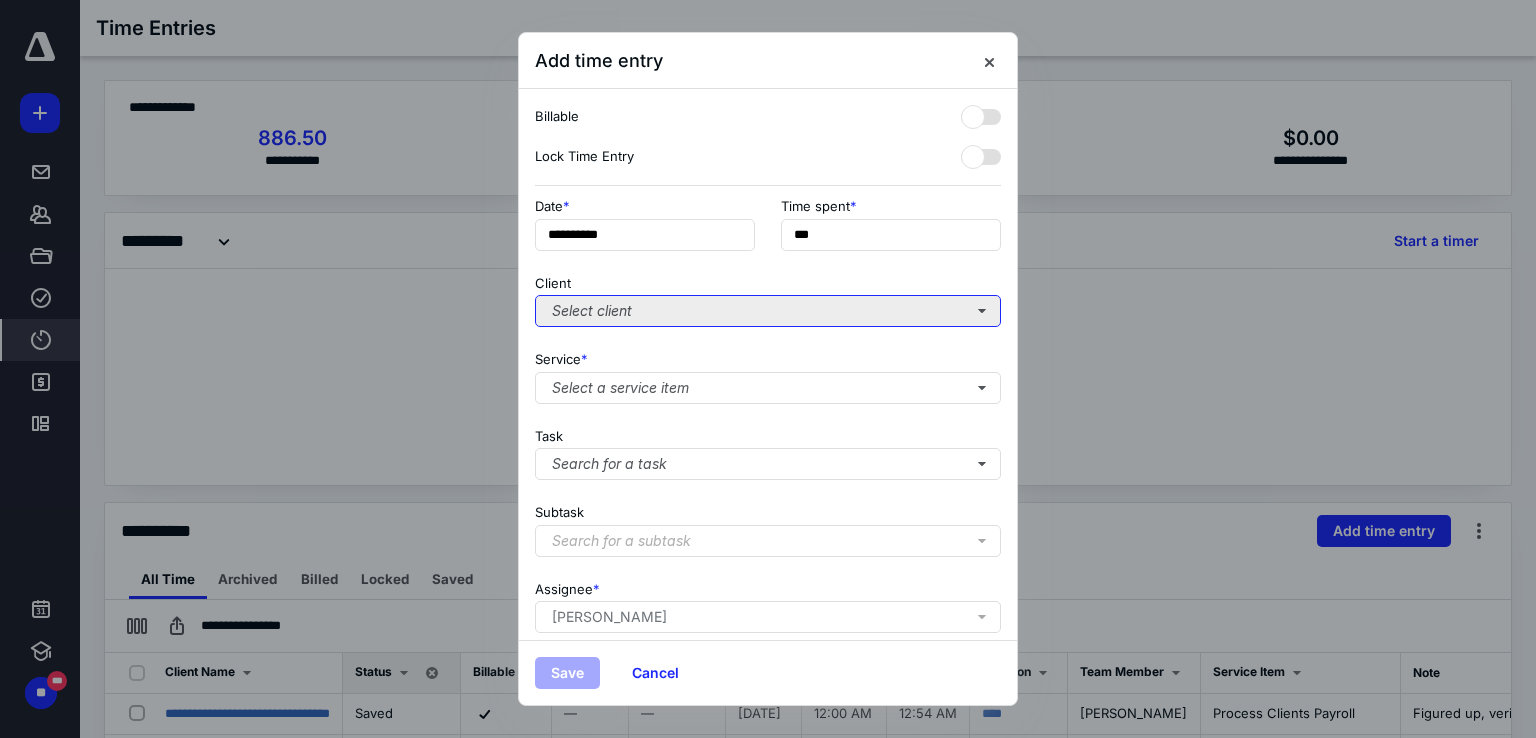 click on "Select client" at bounding box center (768, 311) 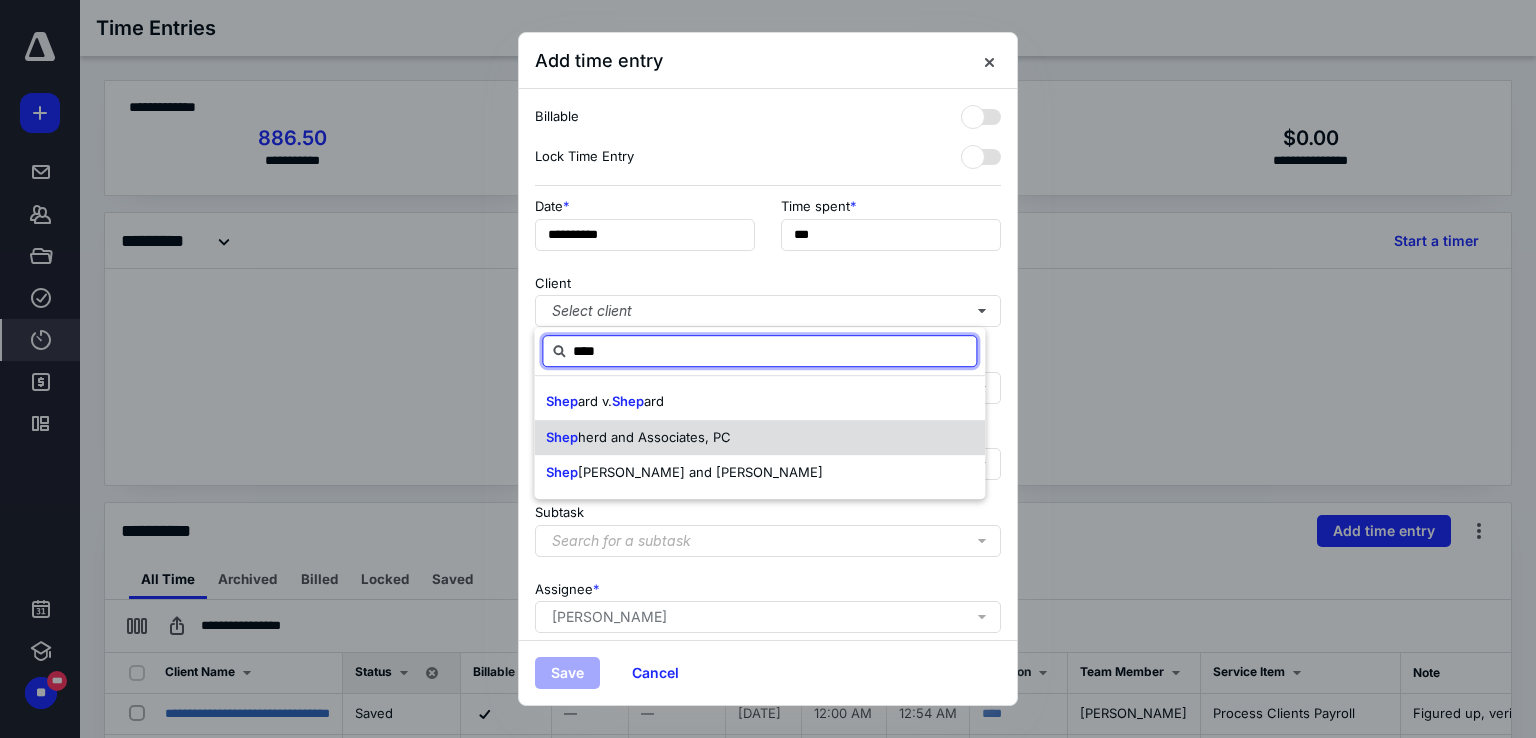 click on "herd and Associates, PC" at bounding box center (654, 437) 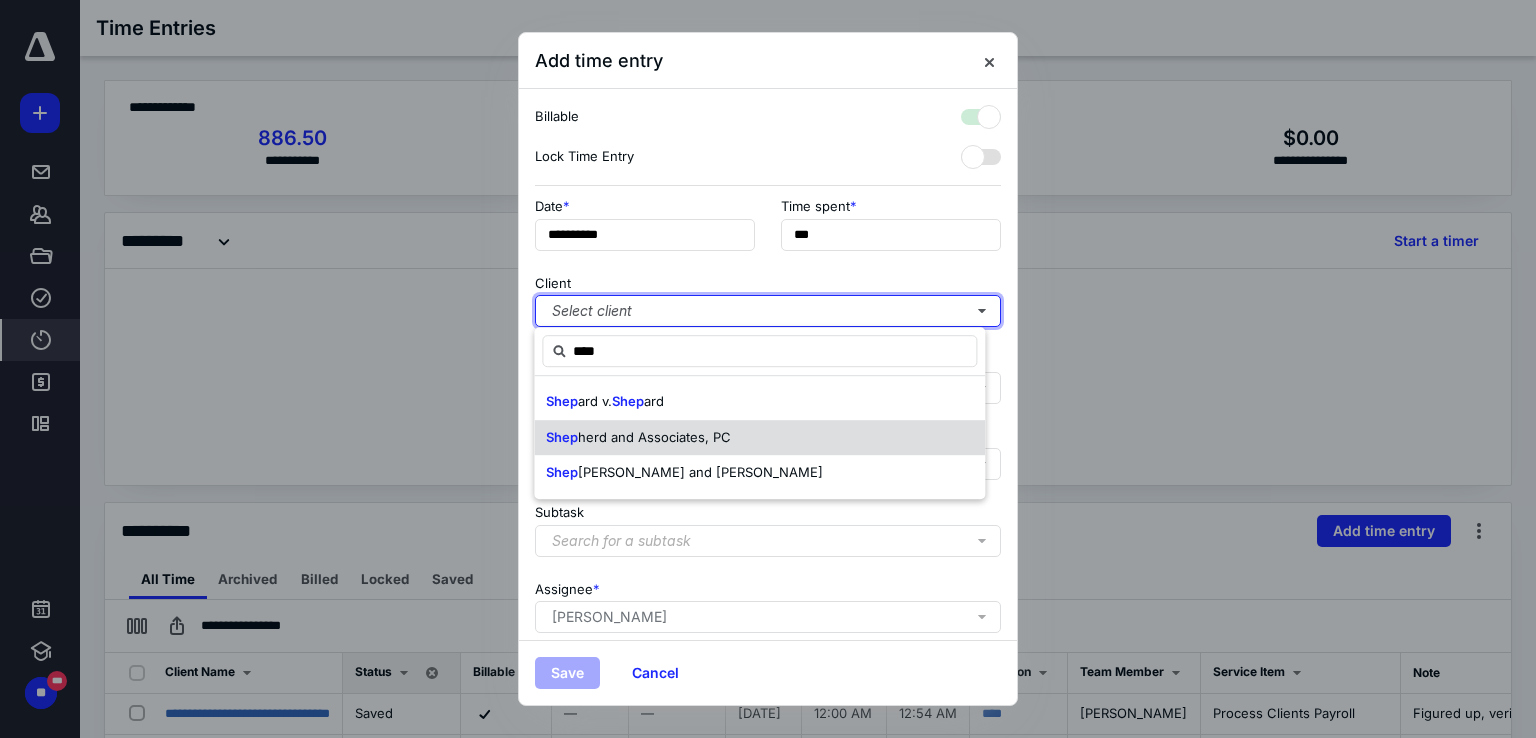 checkbox on "true" 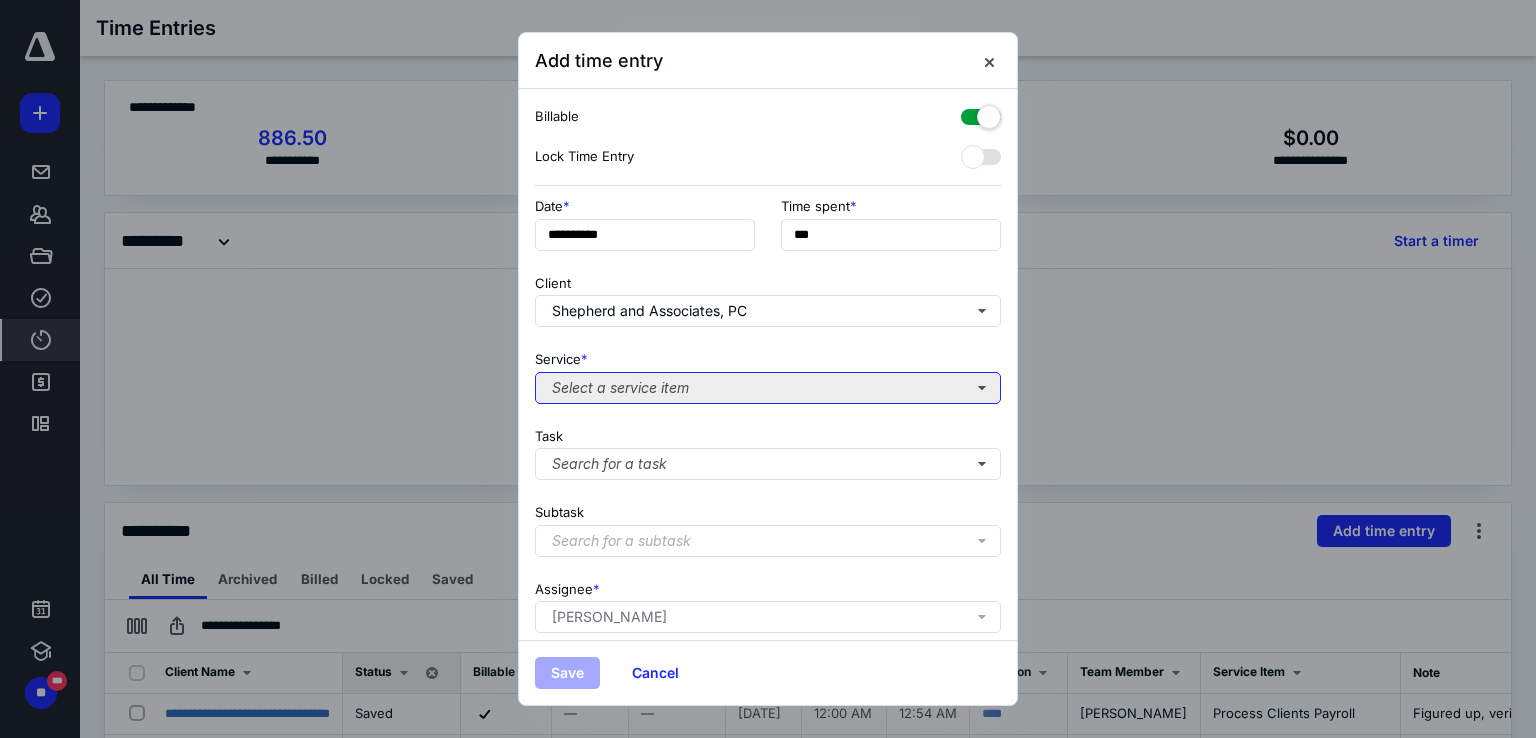 click on "Select a service item" at bounding box center [768, 388] 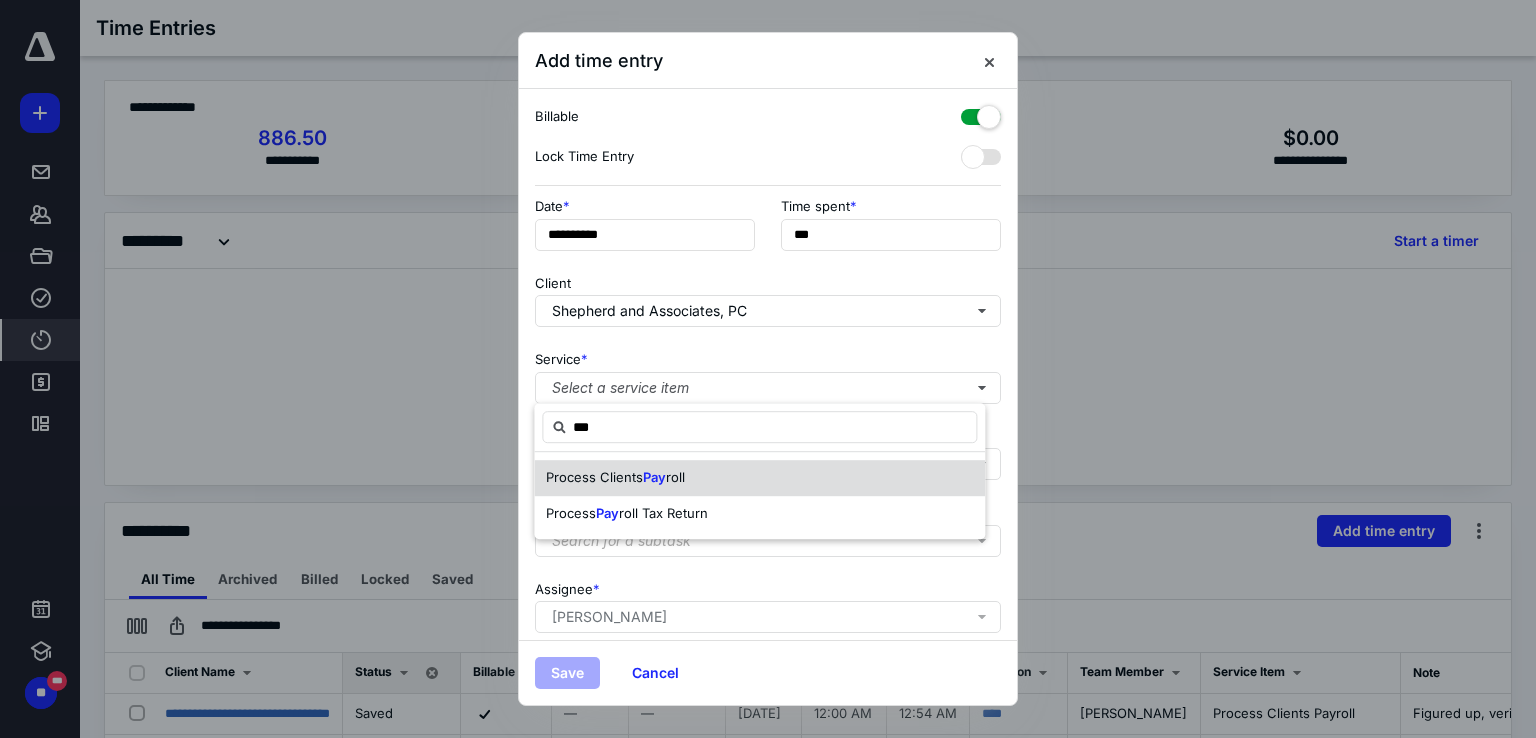 click on "Pay" at bounding box center [654, 477] 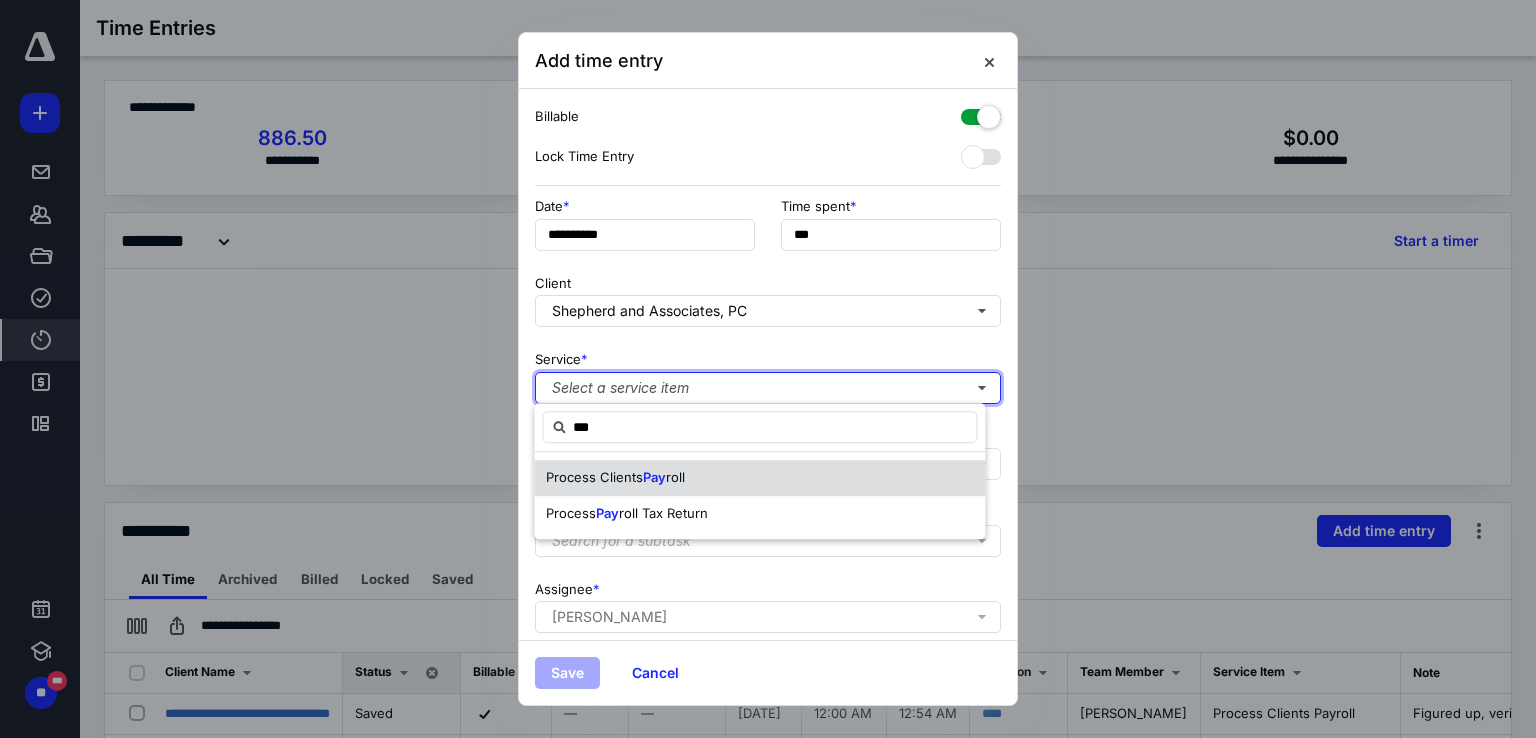 type 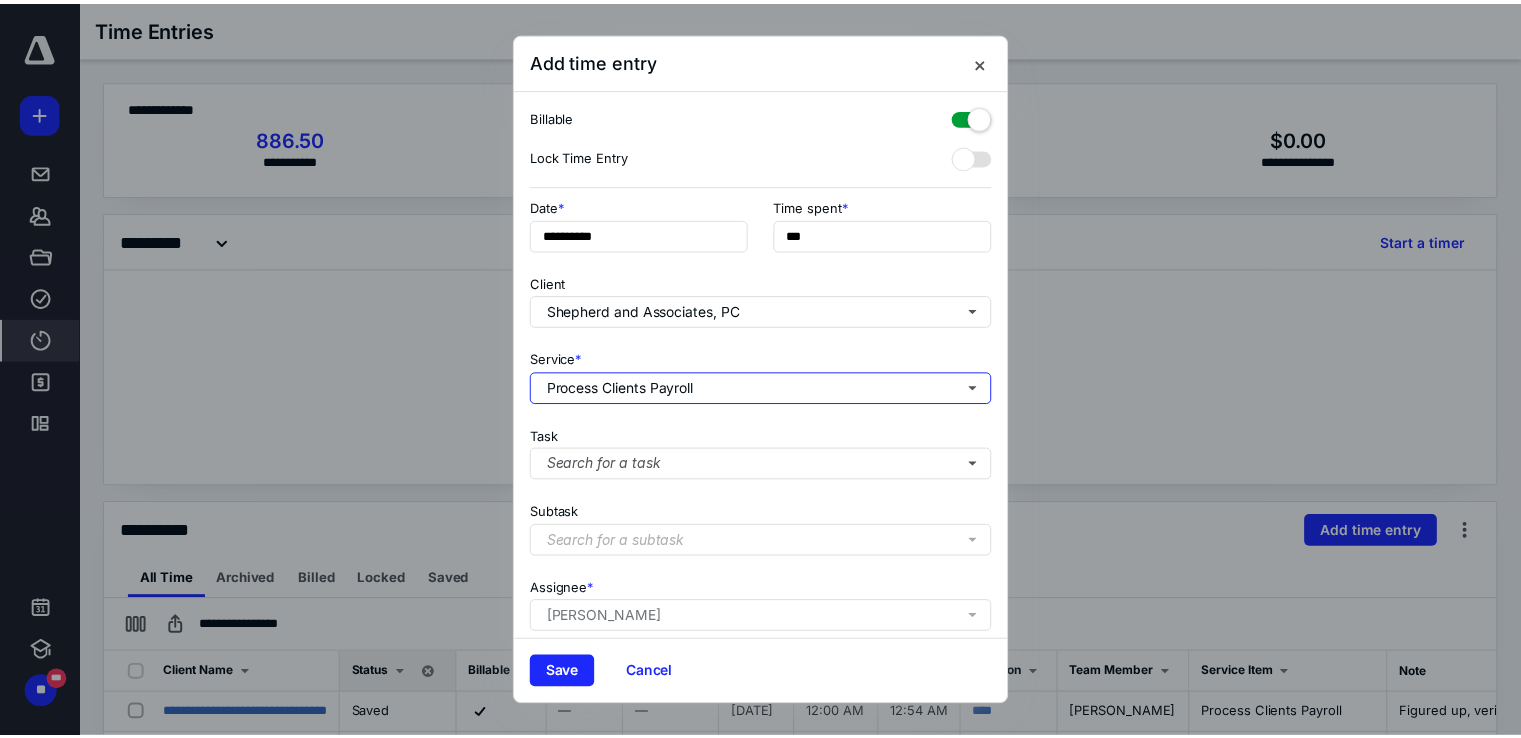 scroll, scrollTop: 163, scrollLeft: 0, axis: vertical 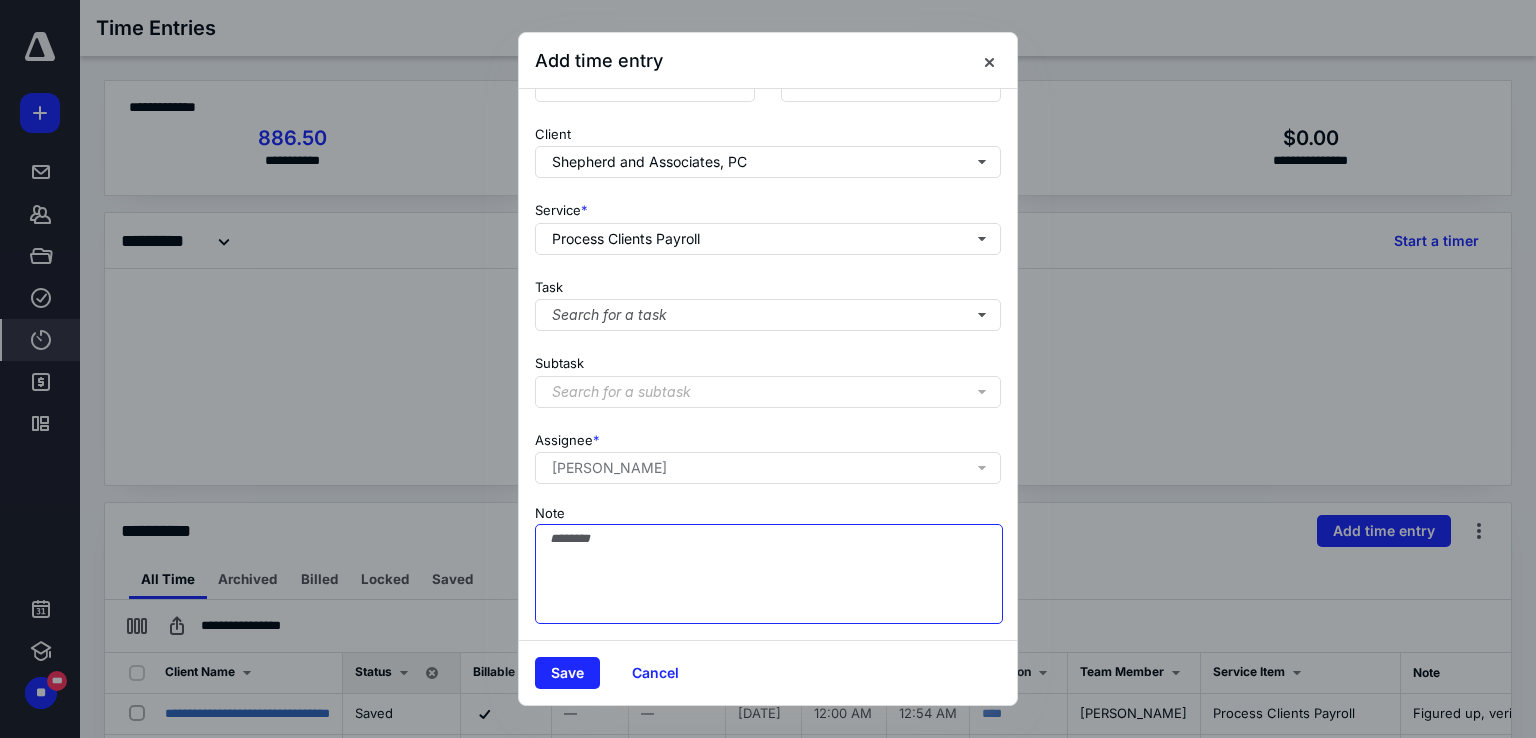 click on "Note" at bounding box center (769, 574) 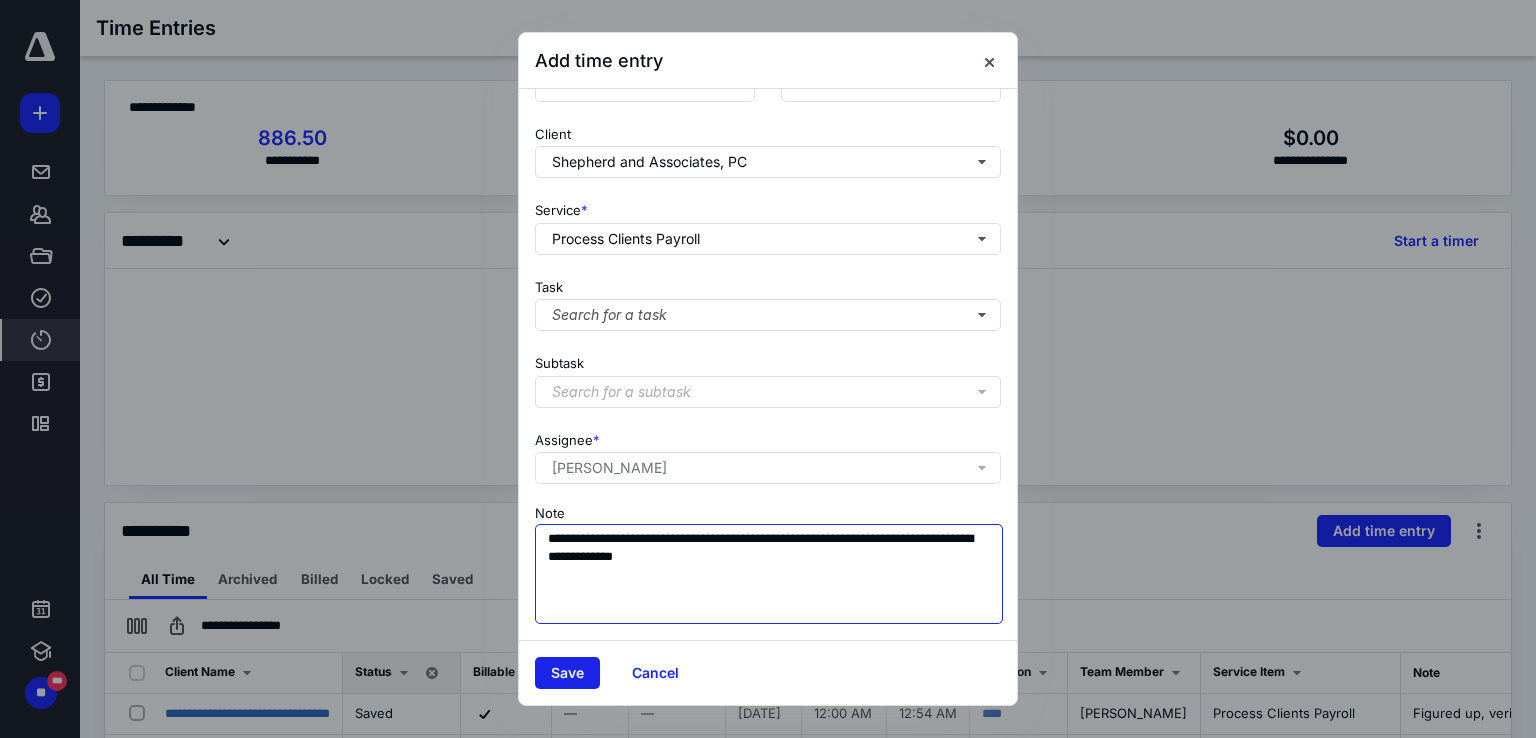 type on "**********" 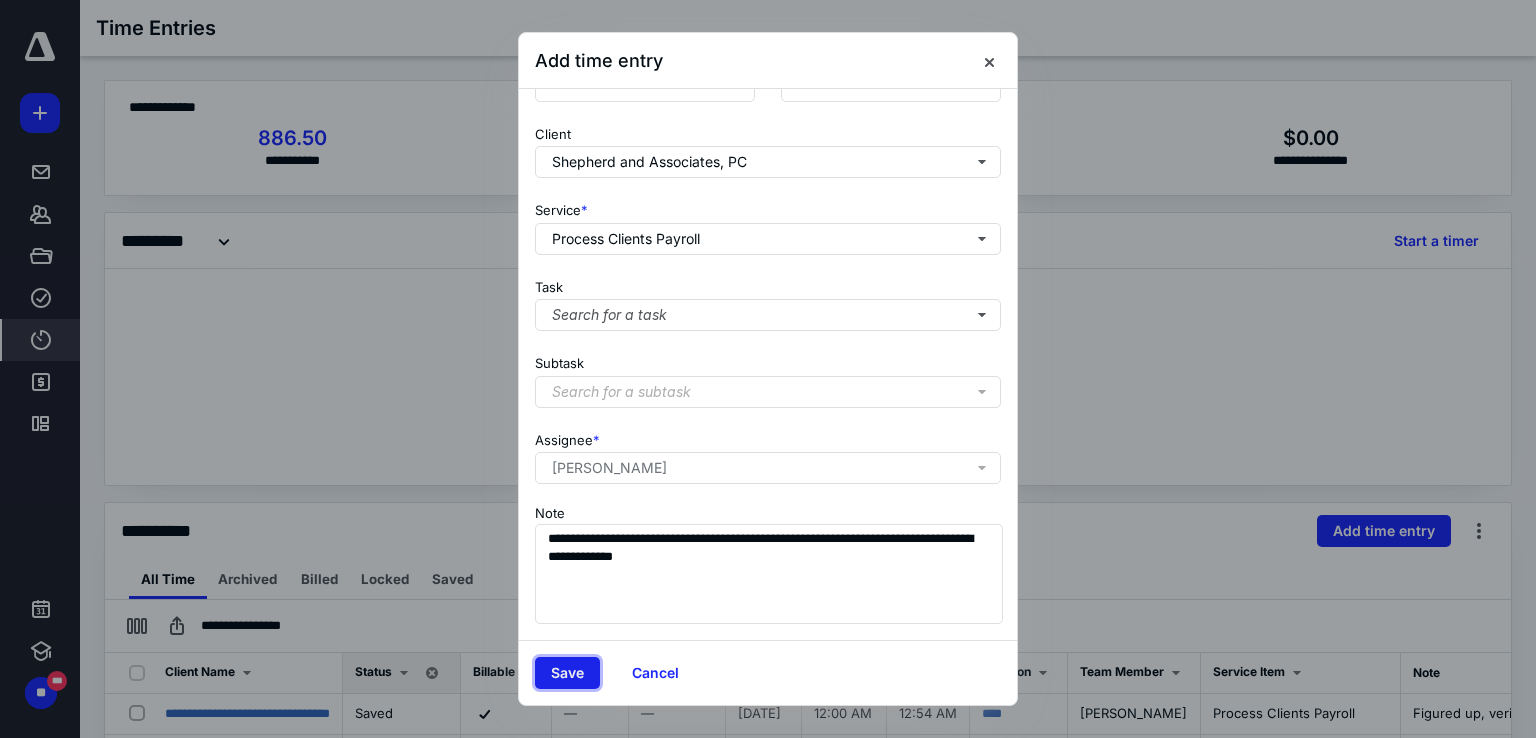 click on "Save" at bounding box center [567, 673] 